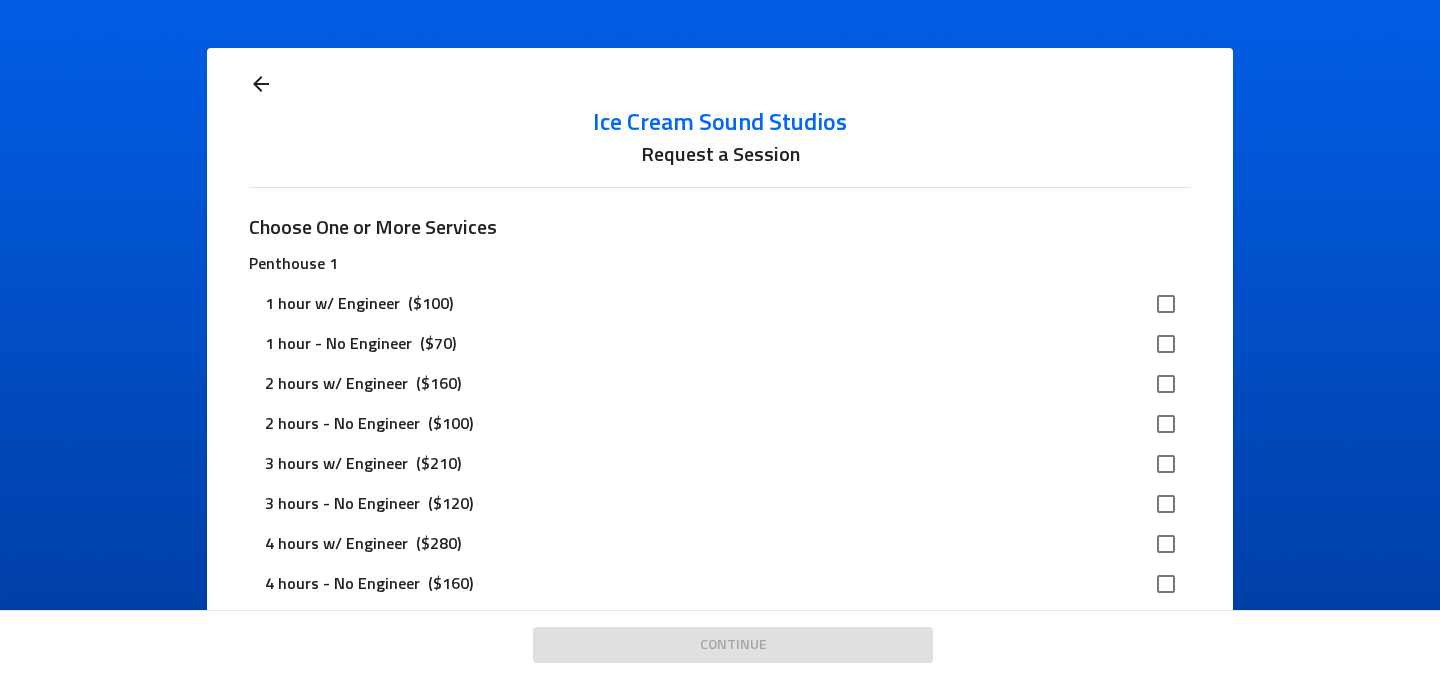scroll, scrollTop: 0, scrollLeft: 0, axis: both 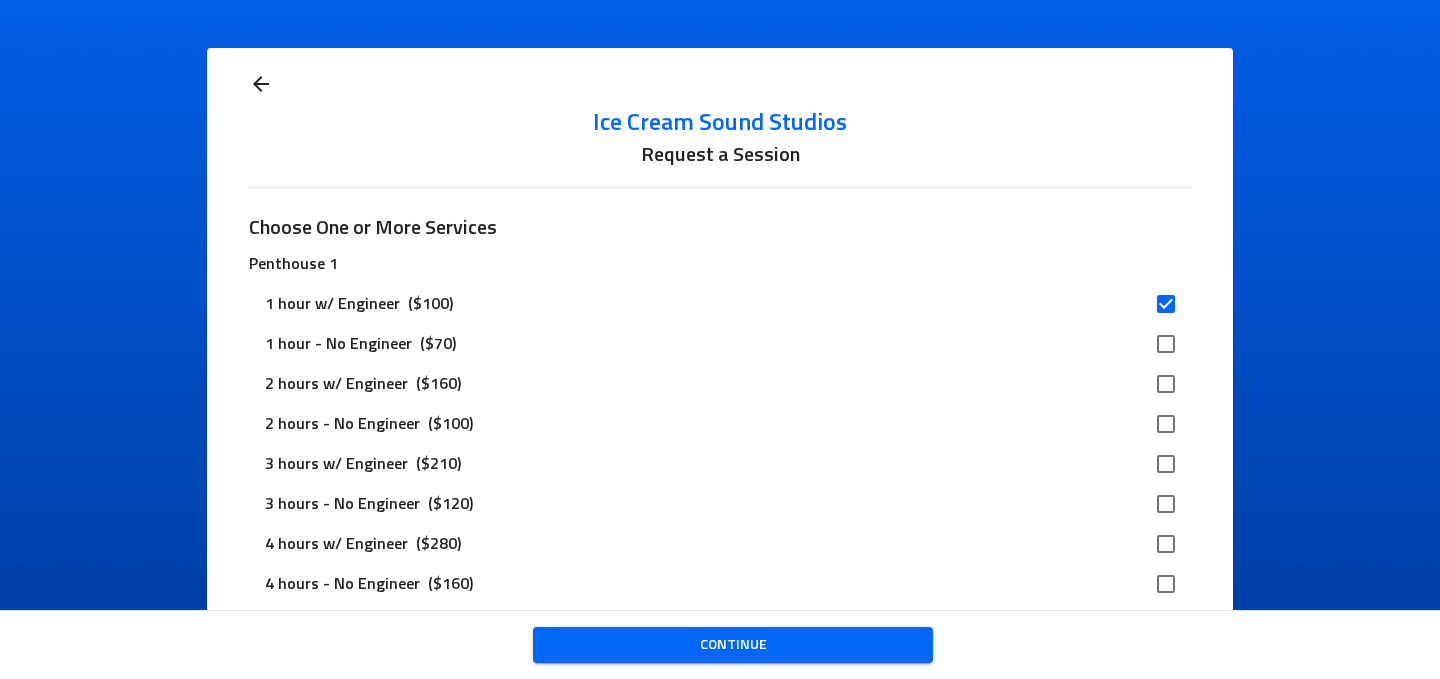 click on "Continue" at bounding box center (733, 645) 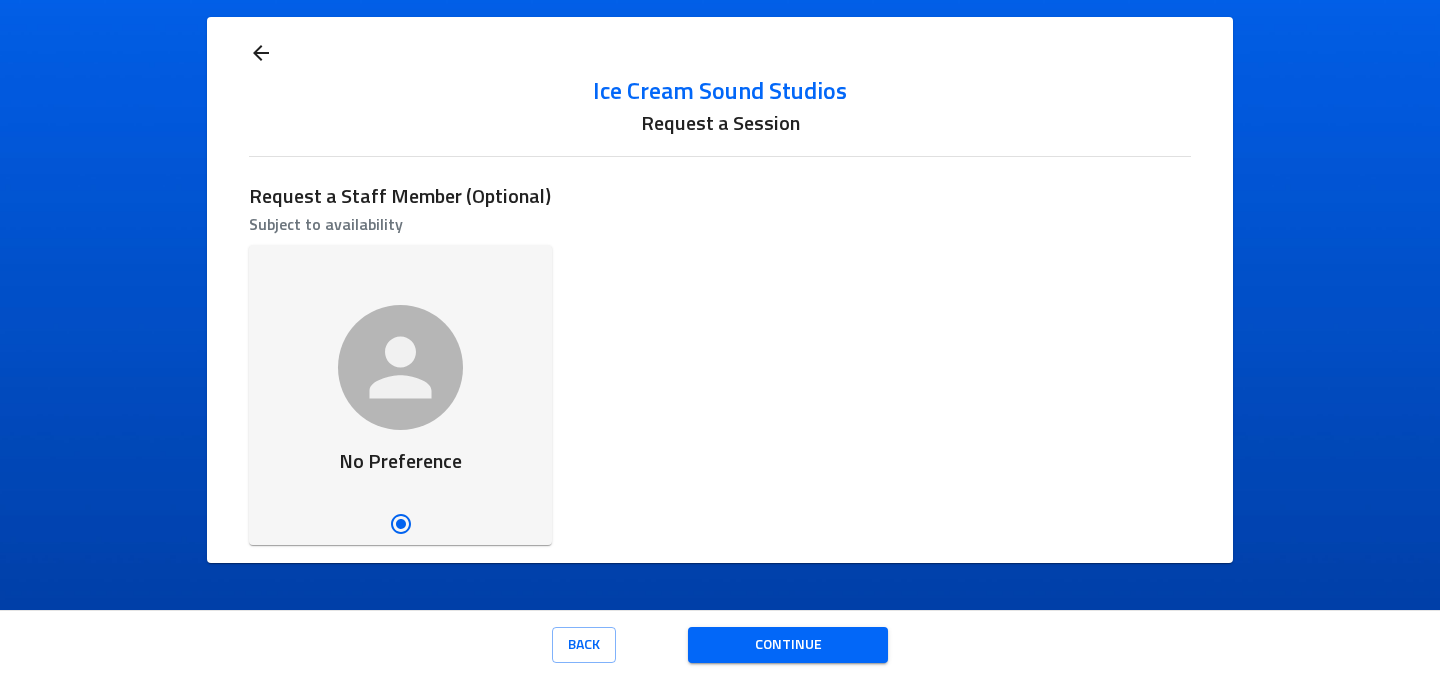 scroll, scrollTop: 31, scrollLeft: 0, axis: vertical 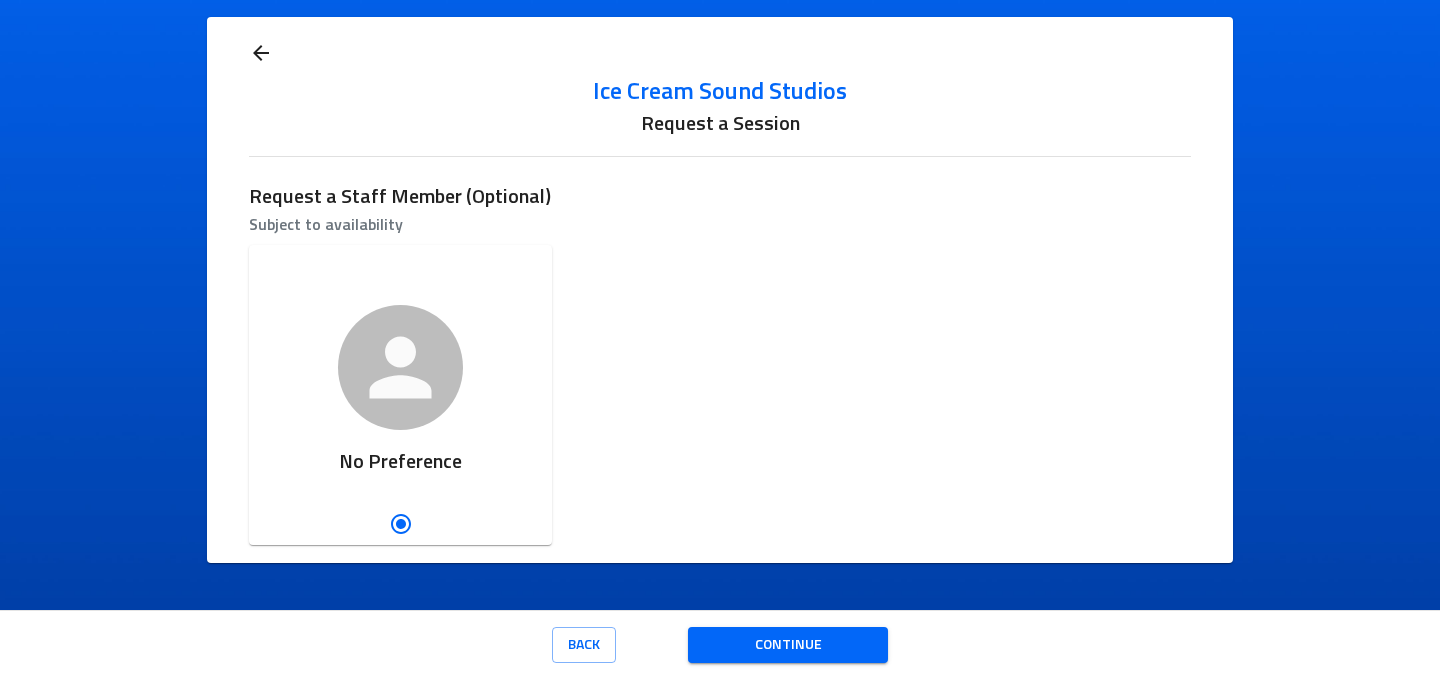 click on "Continue" at bounding box center (788, 645) 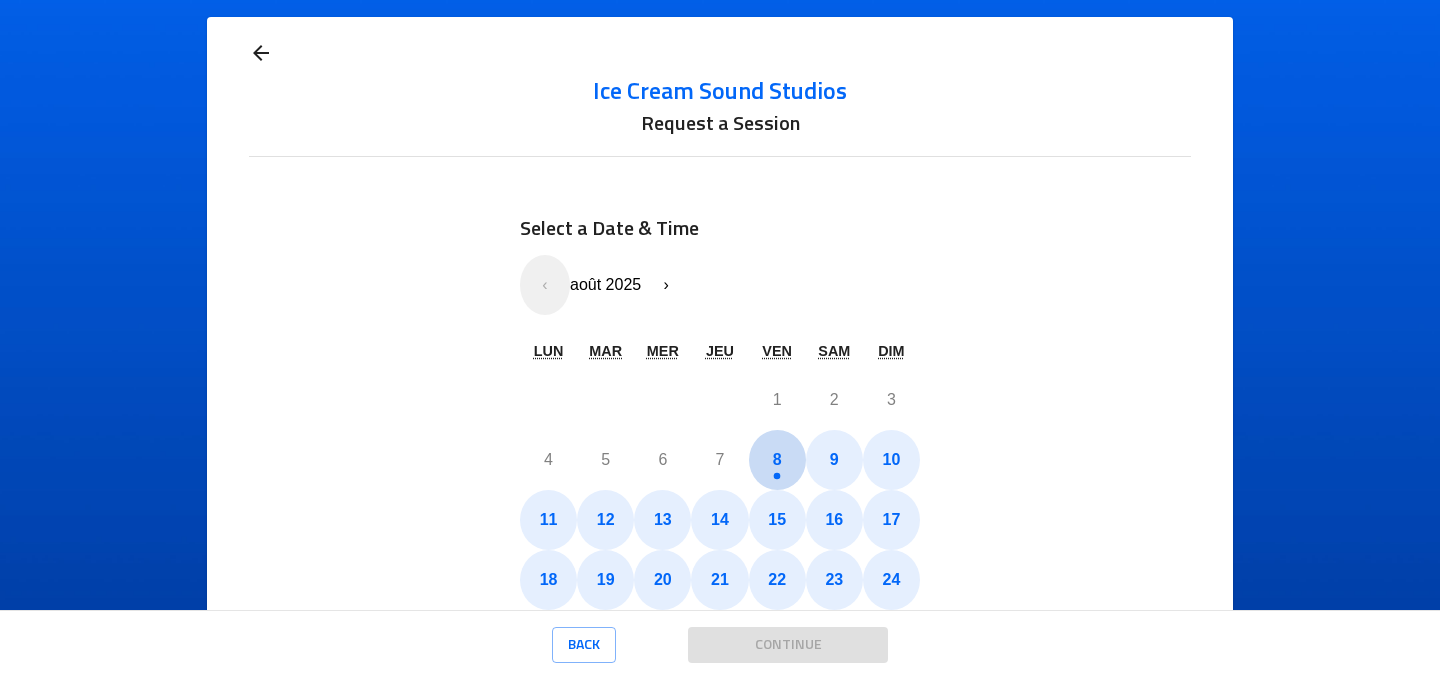 click on "8" at bounding box center (777, 459) 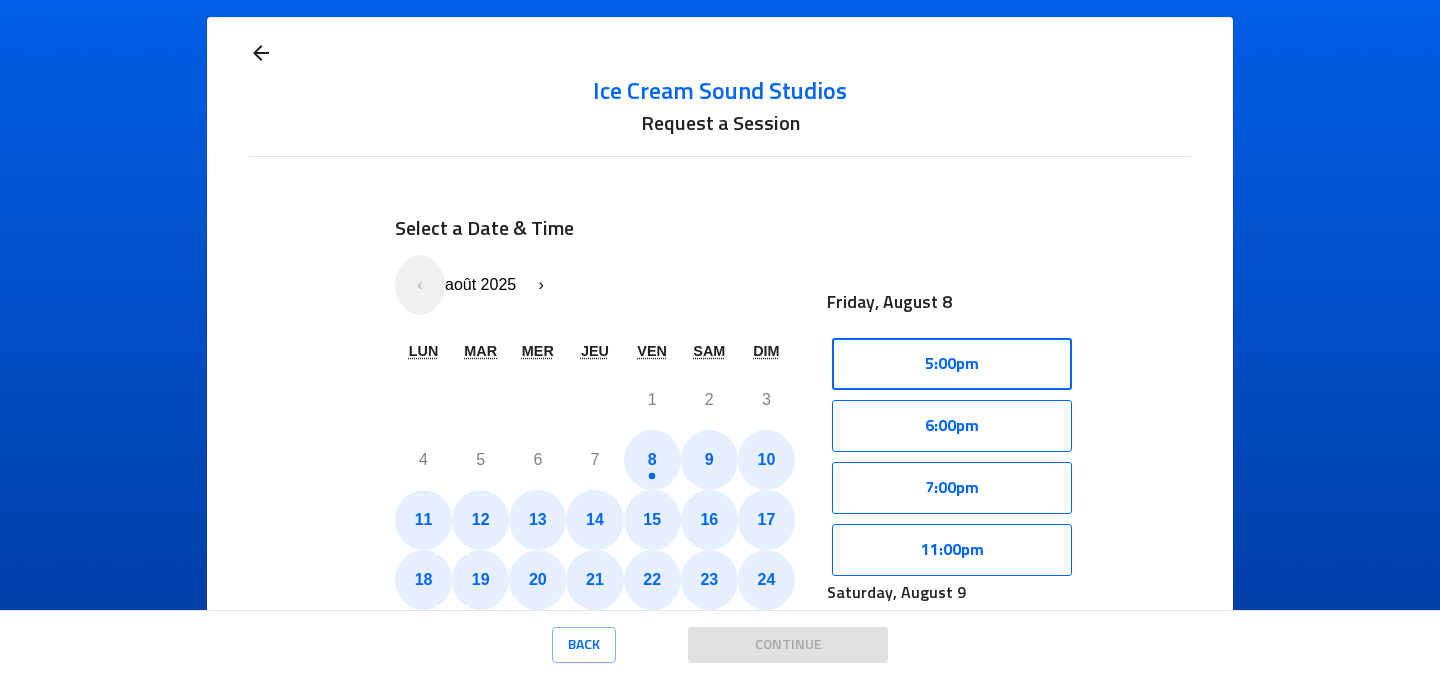 click on "5:00pm" at bounding box center (952, 364) 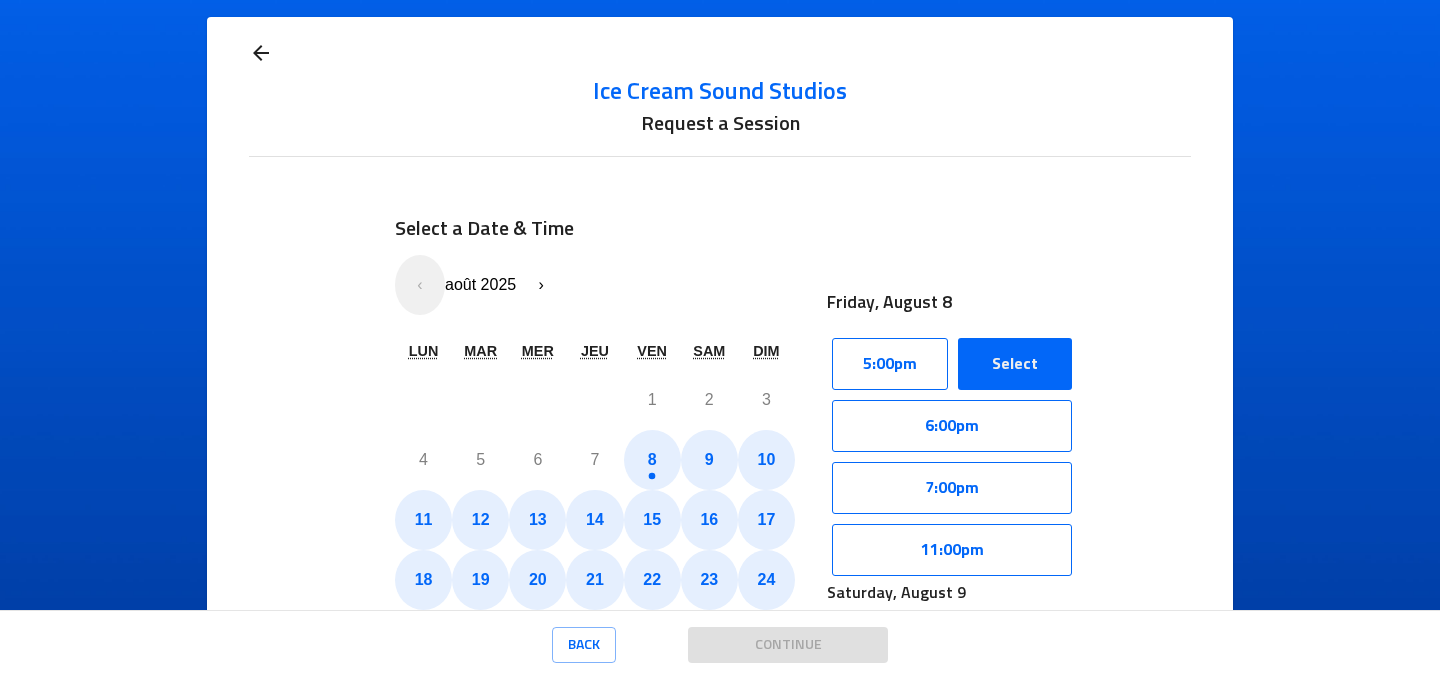 click on "Select" at bounding box center (1015, 364) 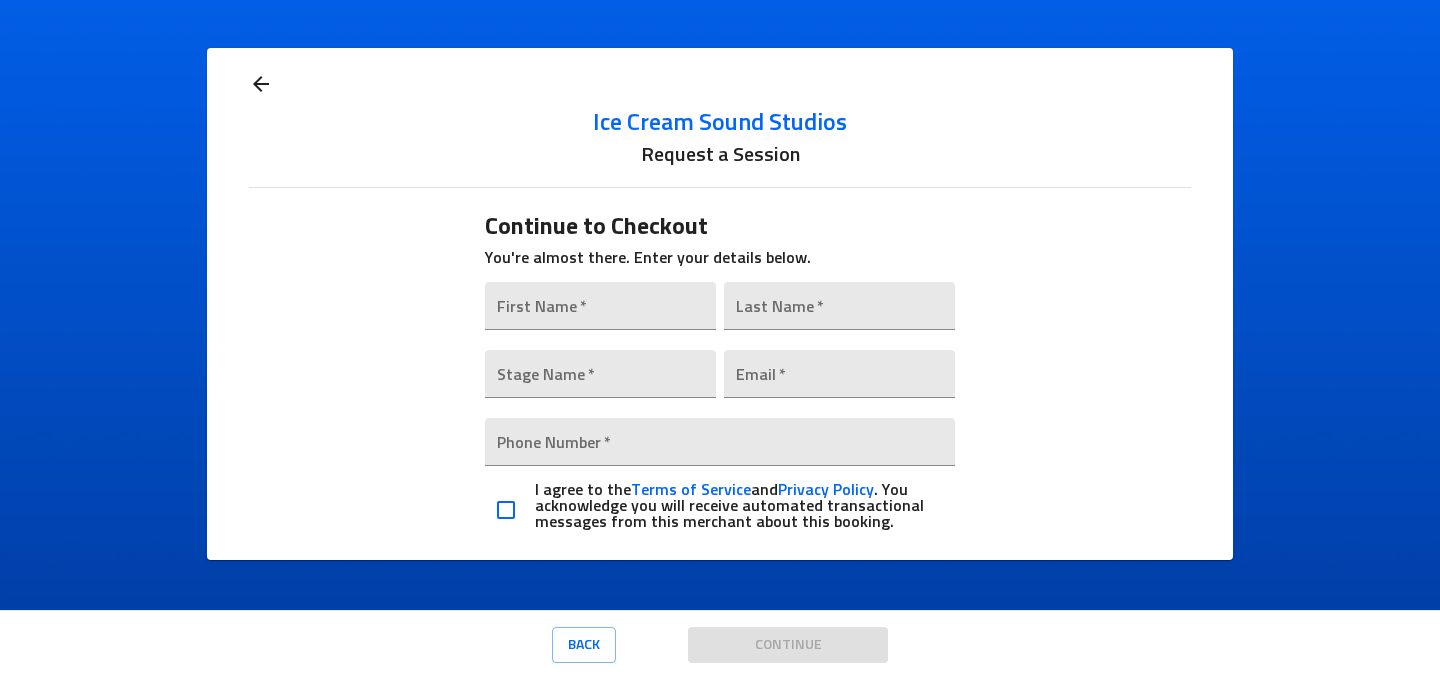 scroll, scrollTop: 0, scrollLeft: 0, axis: both 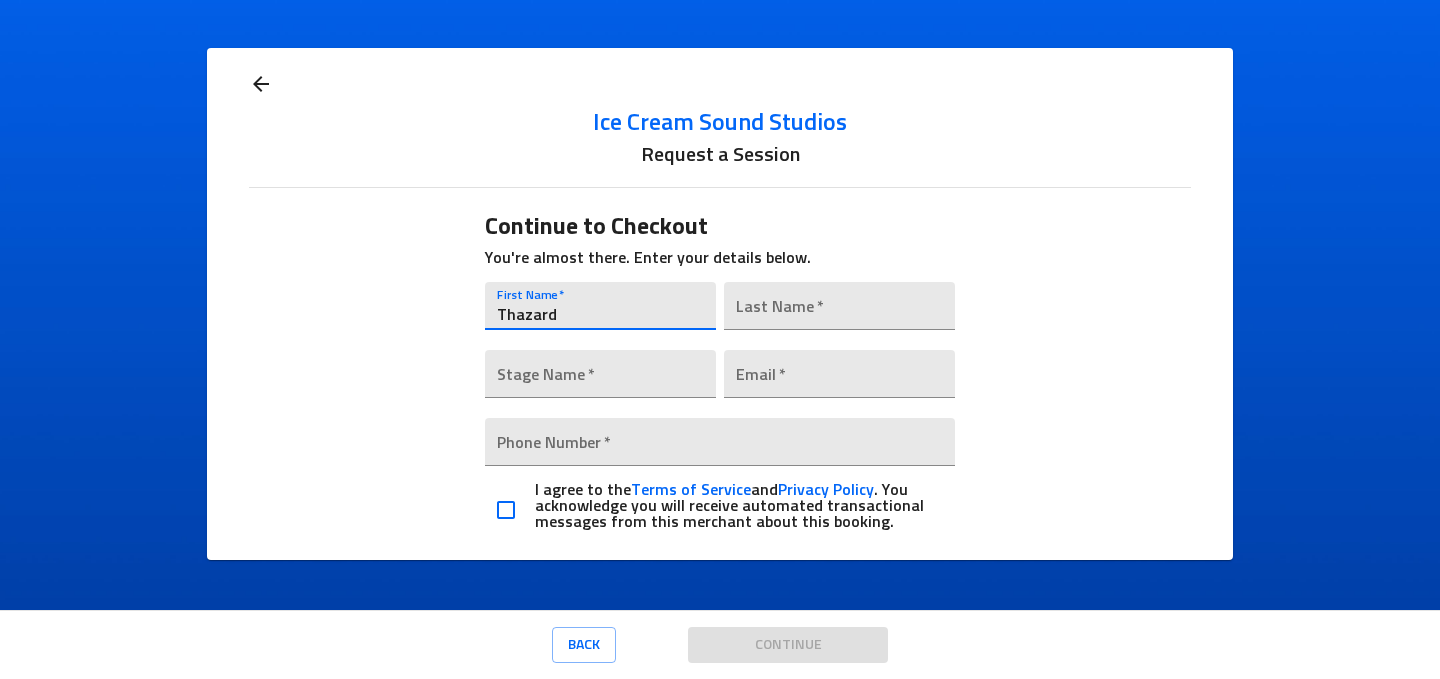drag, startPoint x: 567, startPoint y: 314, endPoint x: 453, endPoint y: 311, distance: 114.03947 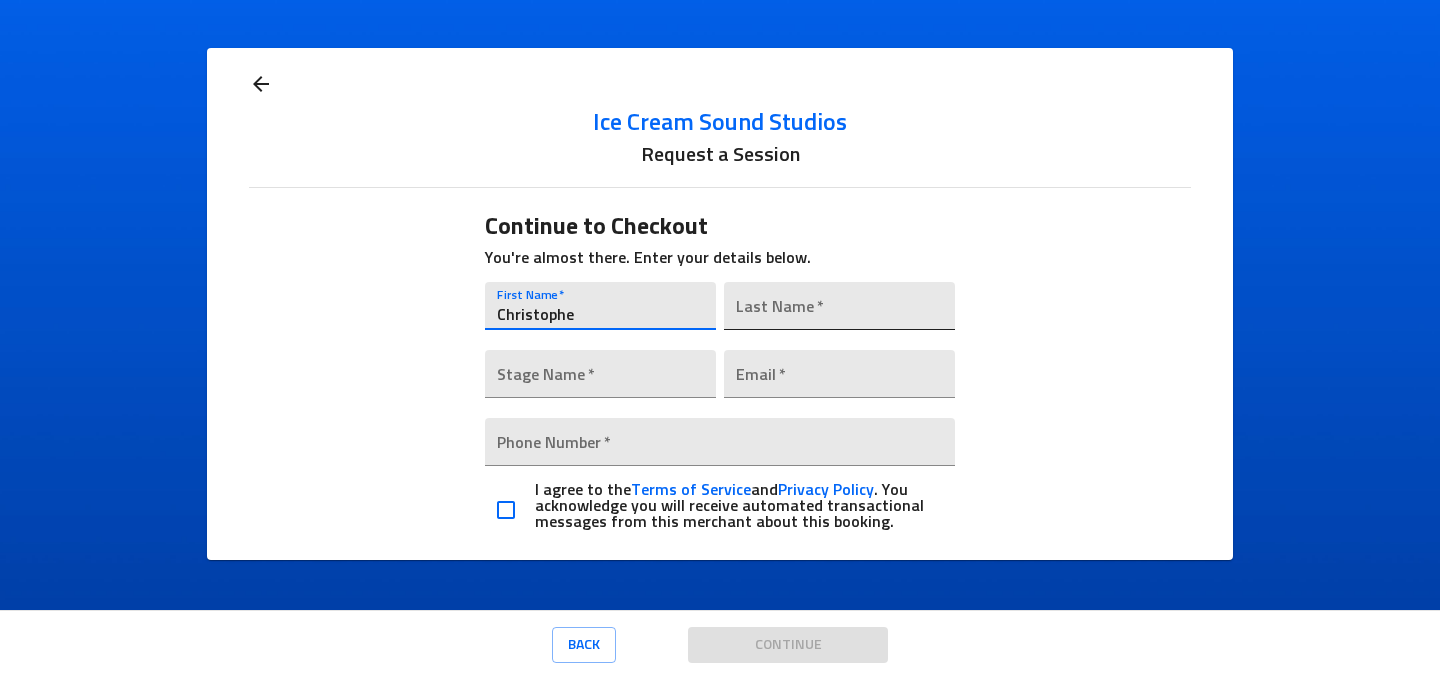 type on "Christophe" 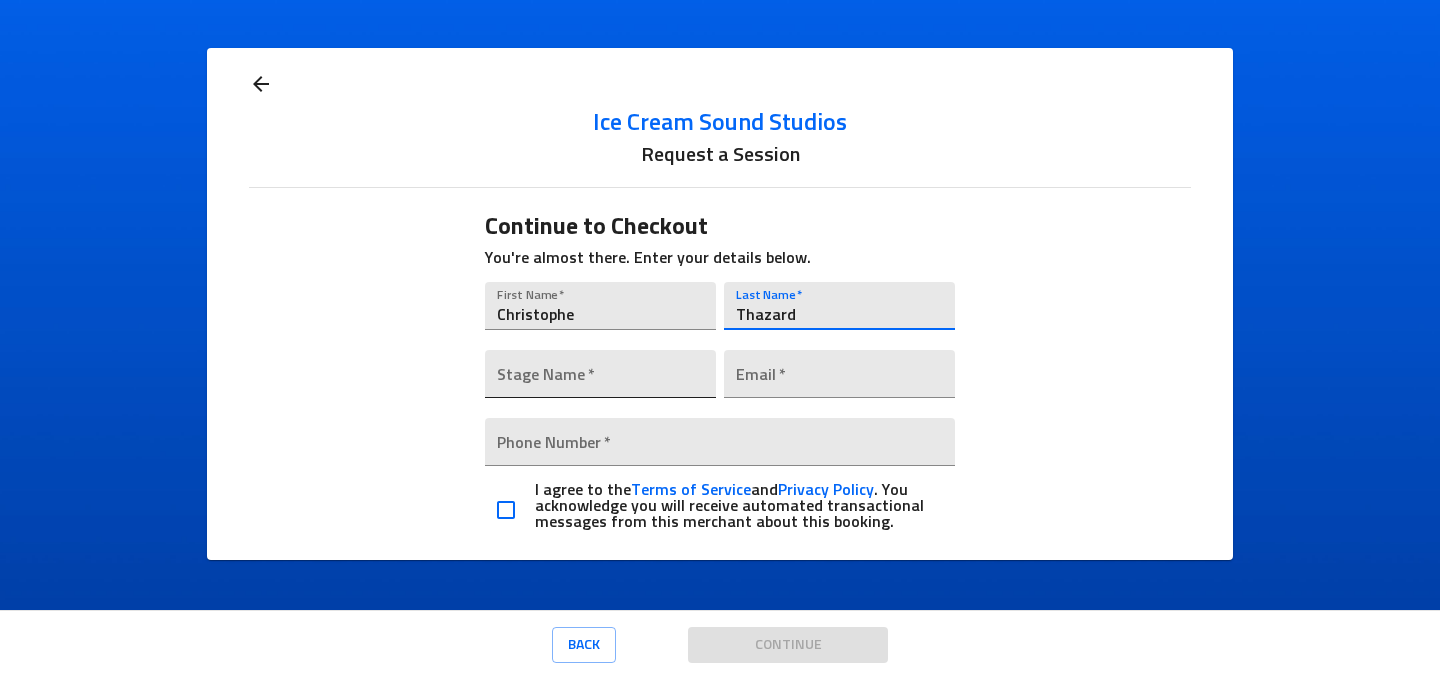type on "Thazard" 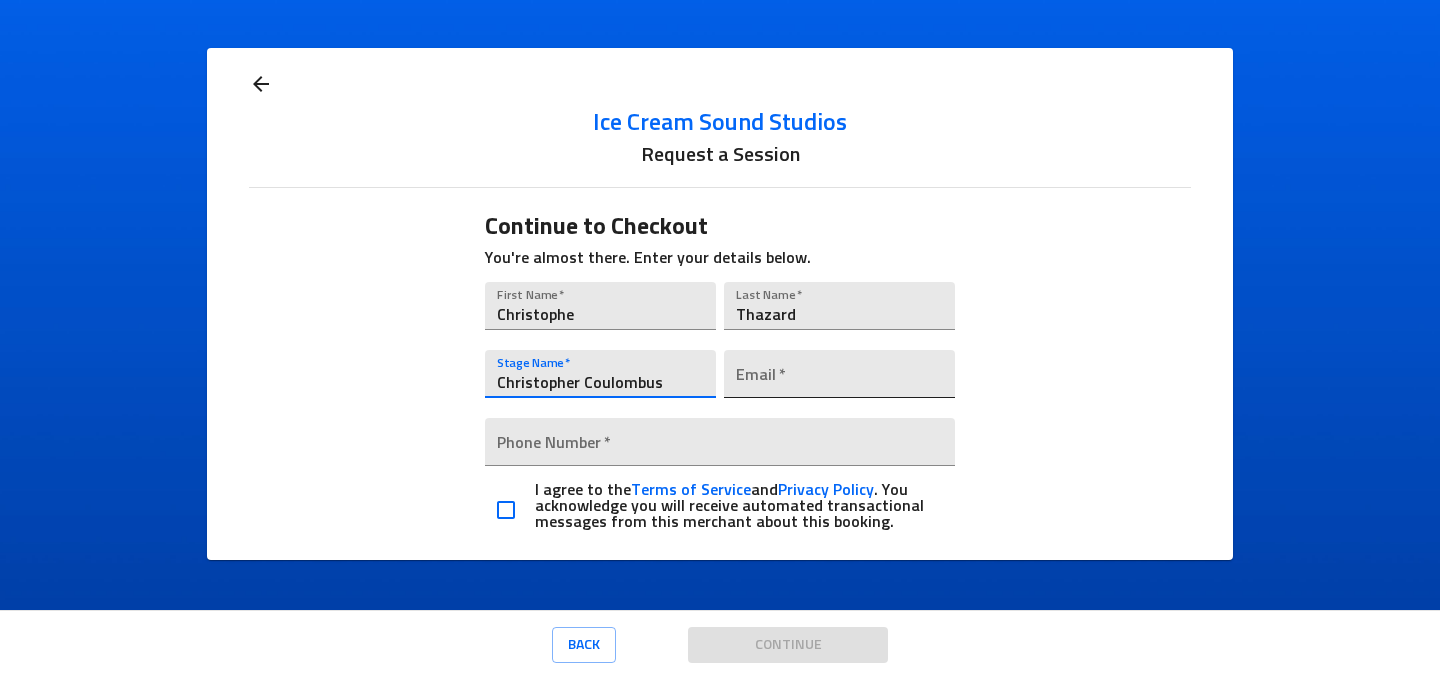 type on "Christopher Coulombus" 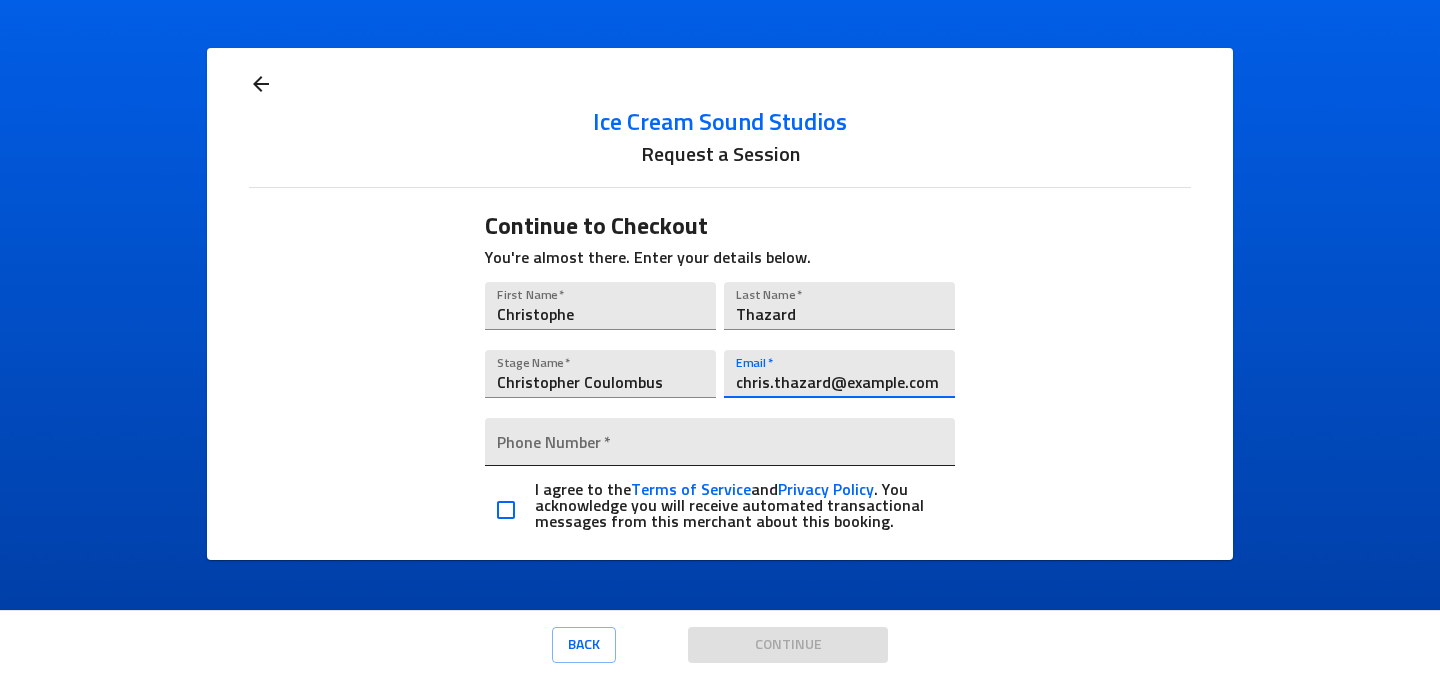 type on "chris.thazard@example.com" 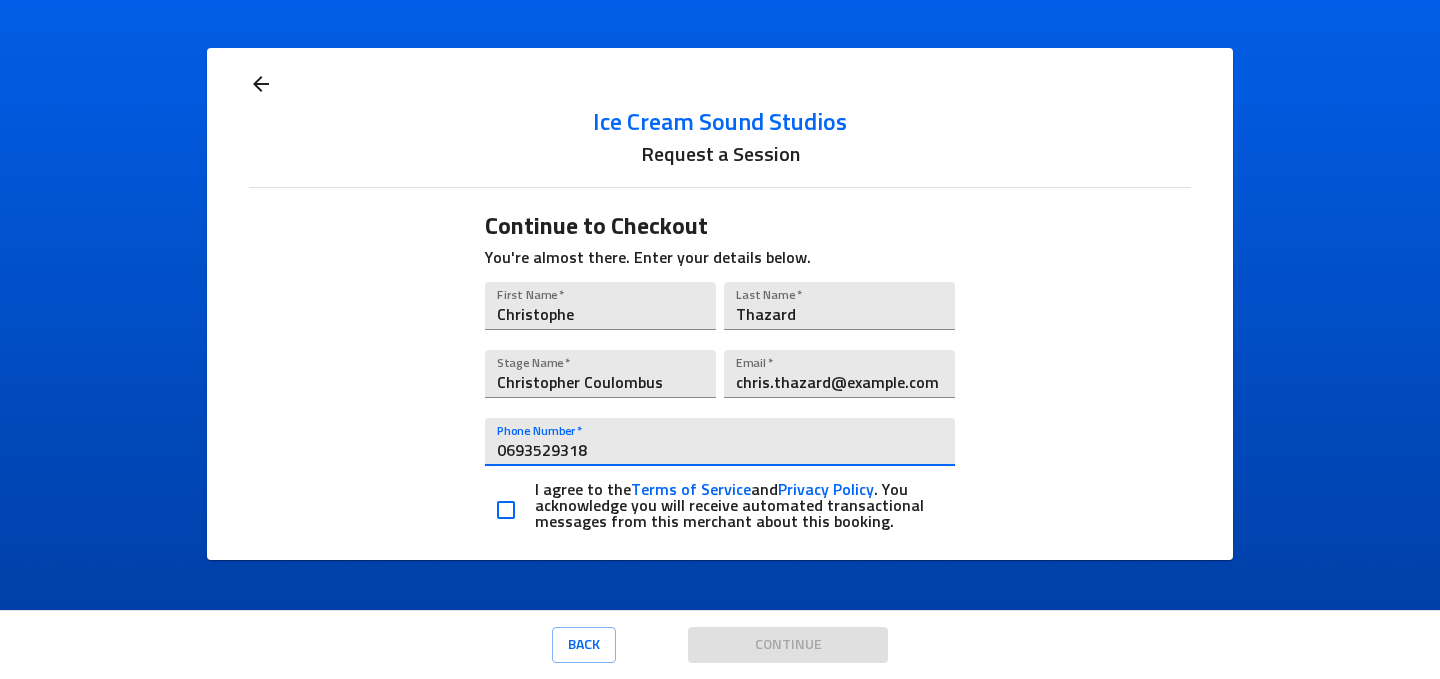 type on "0693529318" 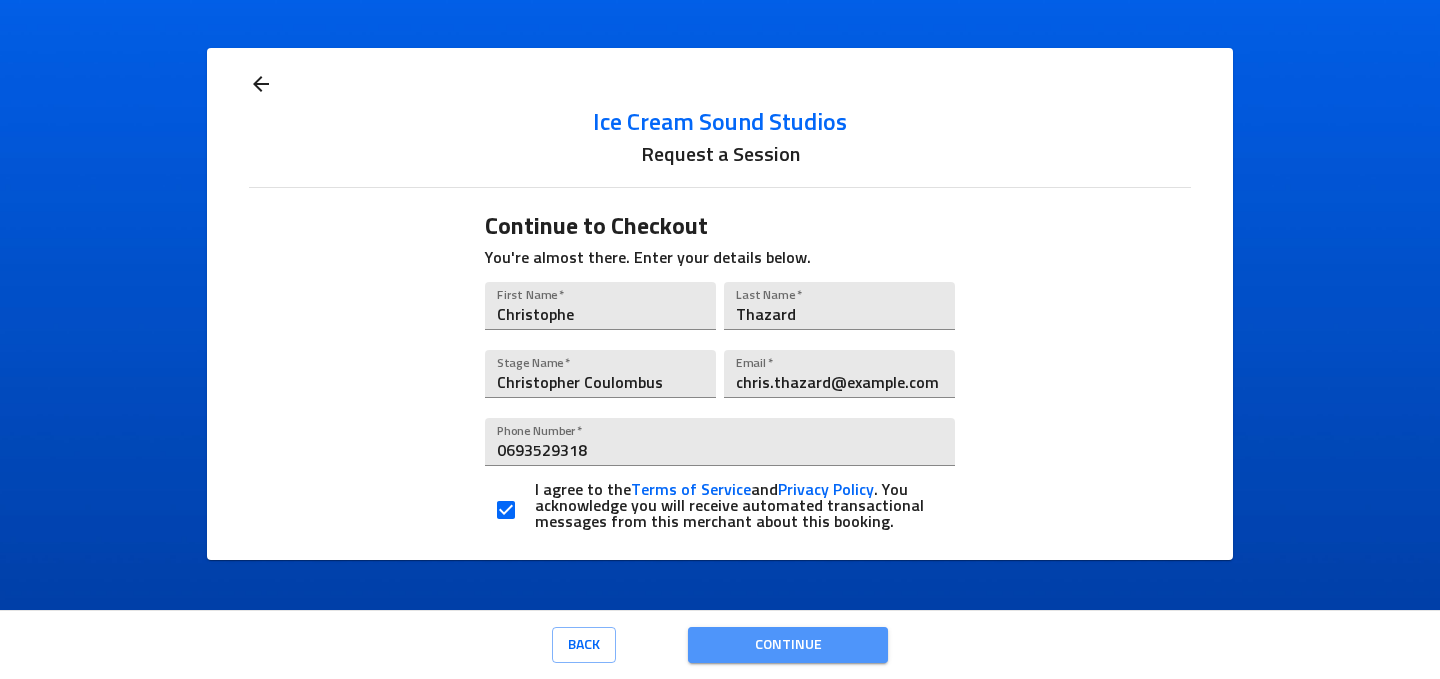 click on "Continue" at bounding box center (788, 645) 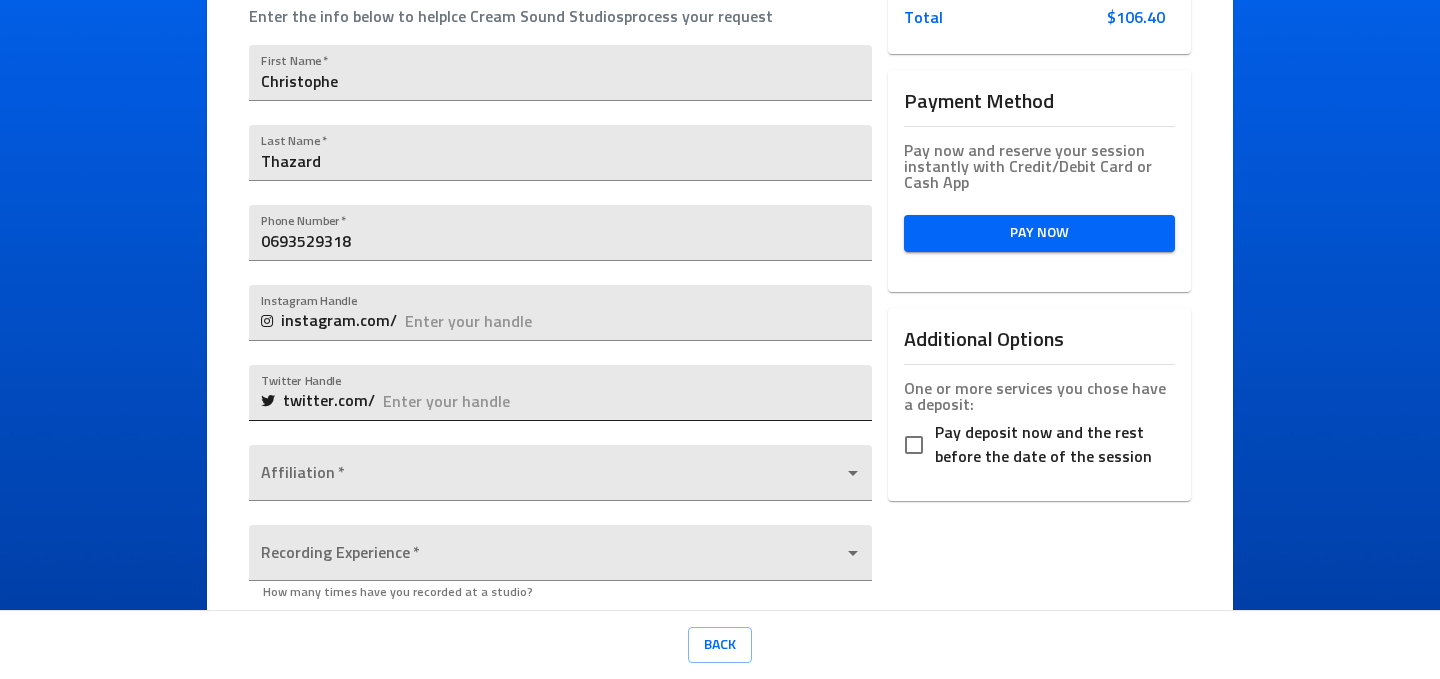 scroll, scrollTop: 420, scrollLeft: 0, axis: vertical 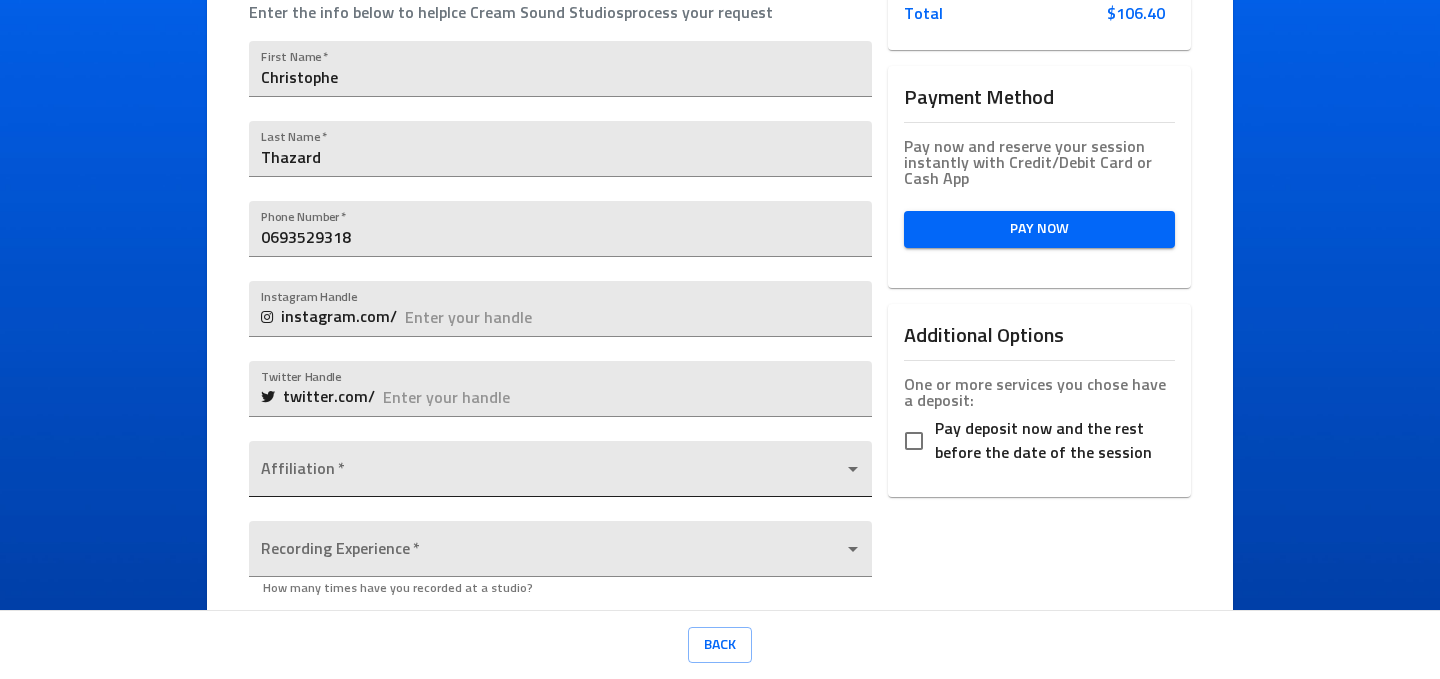 click on "Ice Cream Sound Studios Request a Session Review Request Details Selected Date and Time Fri Aug 08 2025 5:00 PM   ( heure d’été du Pacifique nord-américain )   Requested Staff No Preference Enter the info below to help  Ice Cream Sound Studios  process your request First Name   * Christophe Last Name   * Thazard Phone Number   * 0693529318 Instagram Handle instagram.com/ Twitter Handle twitter.com/ Affiliation   * ​ Recording Experience   * ​ How many times have you recorded at a studio? Total Number of People   * How many people in total would come to the session? Would you bring your own engineer?   * Yes No Do you smoke?   * Yes No How Did You Hear About Us? ​ Message x Review Policies Cancellation Policy If, for any reason, you need to cancel or reschedule your booking, please let us know at least 48 hours in advance. Same day or next day sessions are final sale. Selected Services Penthouse 1: 1 hour w/ Engineer $100.00 Payment Processing Fee $3.40 Service Fee $3.00 Total   Back" at bounding box center (720, 339) 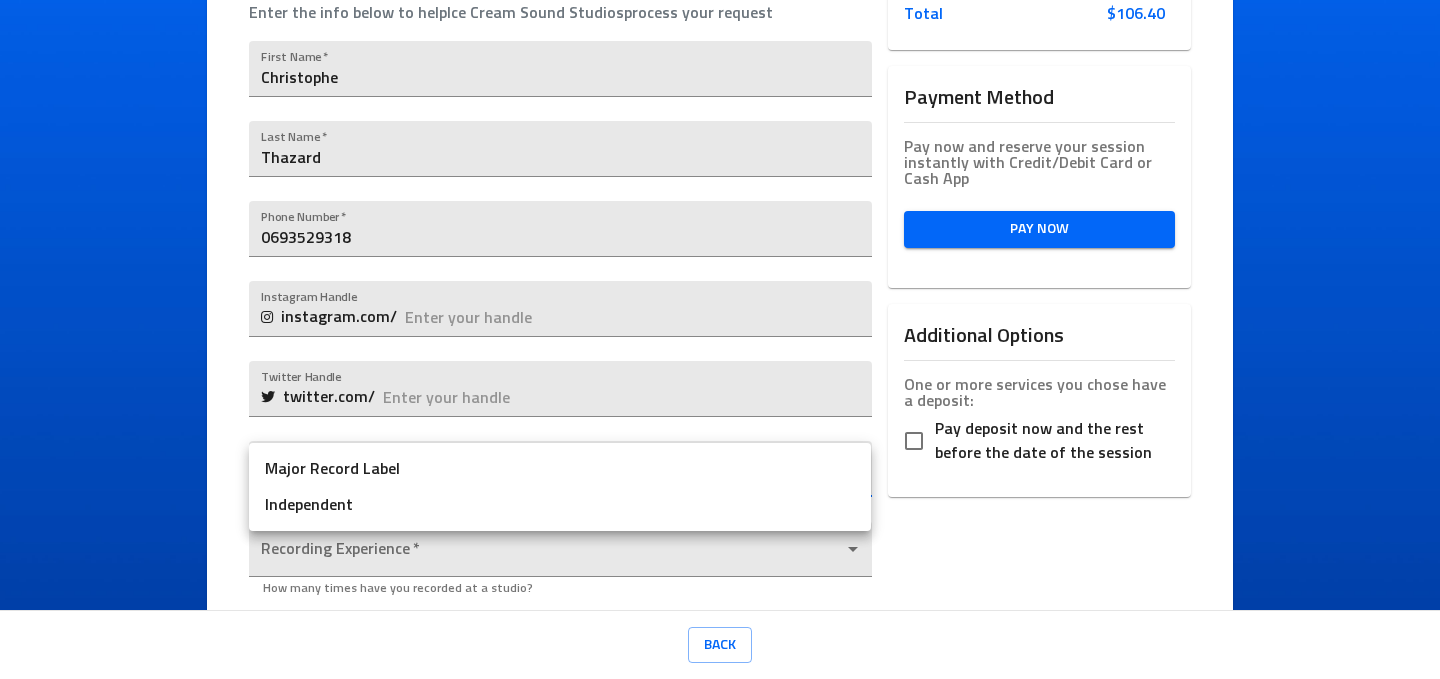 click on "Major Record Label Independent" at bounding box center [560, 487] 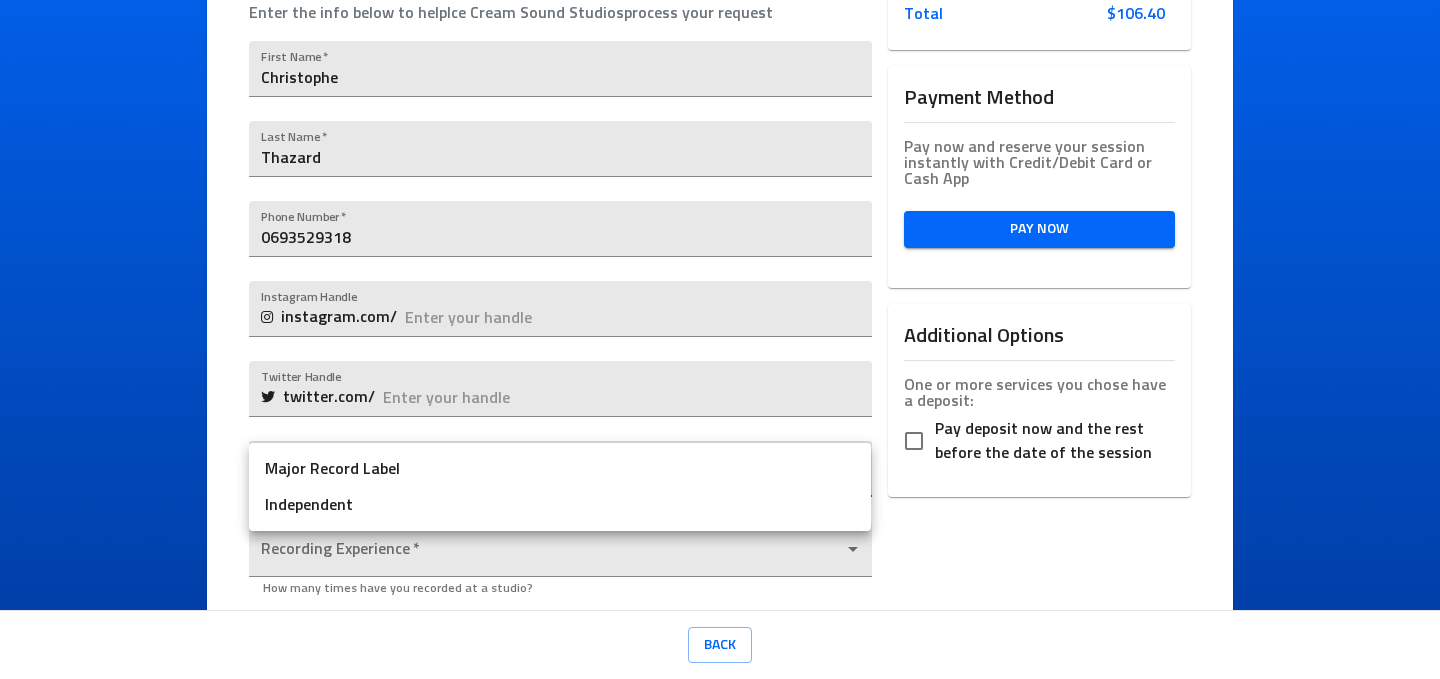type on "Independent" 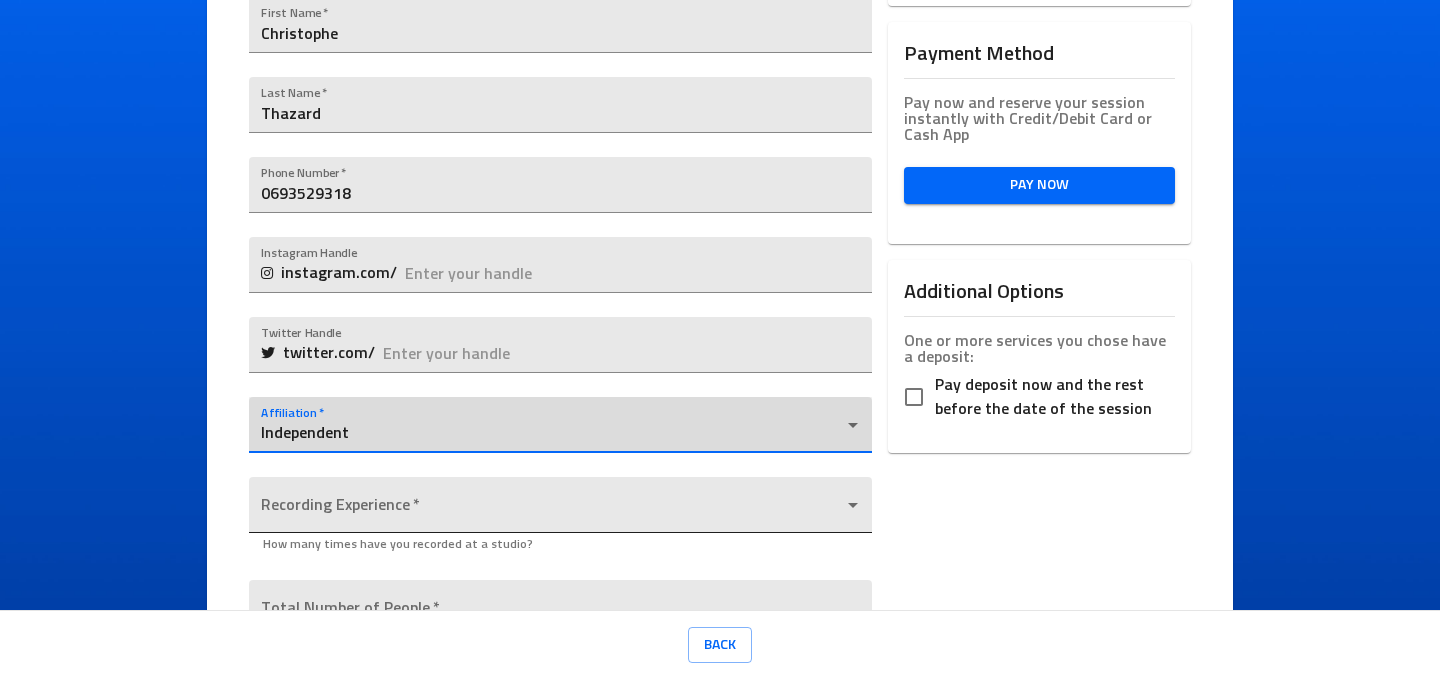 scroll, scrollTop: 465, scrollLeft: 0, axis: vertical 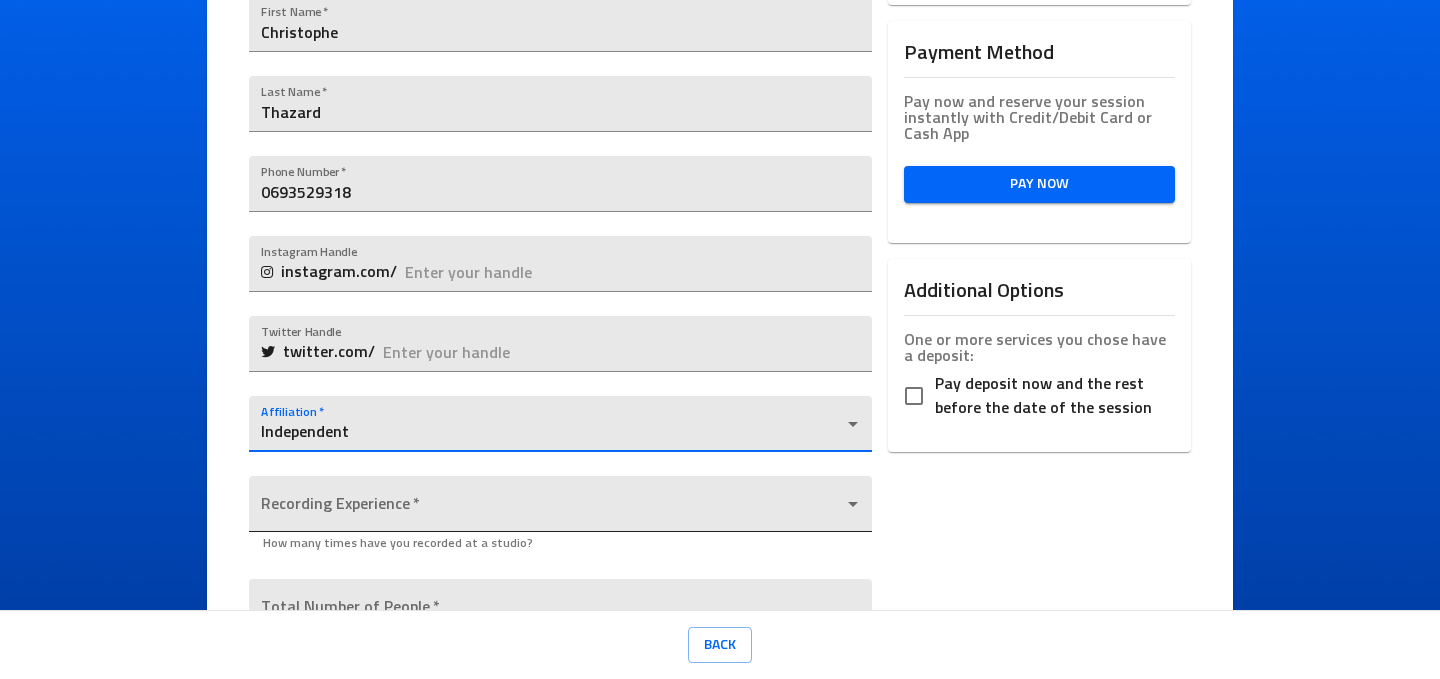 click on "Ice Cream Sound Studios Request a Session Review Request Details Selected Date and Time Fri Aug 08 2025 5:00 PM   ( heure d’été du Pacifique nord-américain )   Requested Staff No Preference Enter the info below to help  Ice Cream Sound Studios  process your request First Name   * Christophe Last Name   * Thazard Phone Number   * 0693529318 Instagram Handle instagram.com/ Twitter Handle twitter.com/ Affiliation   * Independent Independent Recording Experience   * Independent Independent Recording Experience   * ​ How many times have you recorded at a studio? Total Number of People   * How many people in total would come to the session? Would you bring your own engineer?   * Yes No Do you smoke?   * Yes No How Did You Hear About Us? ​ Message x Review Policies Cancellation Policy If, for any reason, you need to cancel or reschedule your booking, please let us know at least 48 hours in advance. Same day or next day sessions are final sale. Selected Services Penthouse 1: 1 hour w/ Engineer $100.00 Payment Processing Fee $3.40 $3.00" at bounding box center [720, 339] 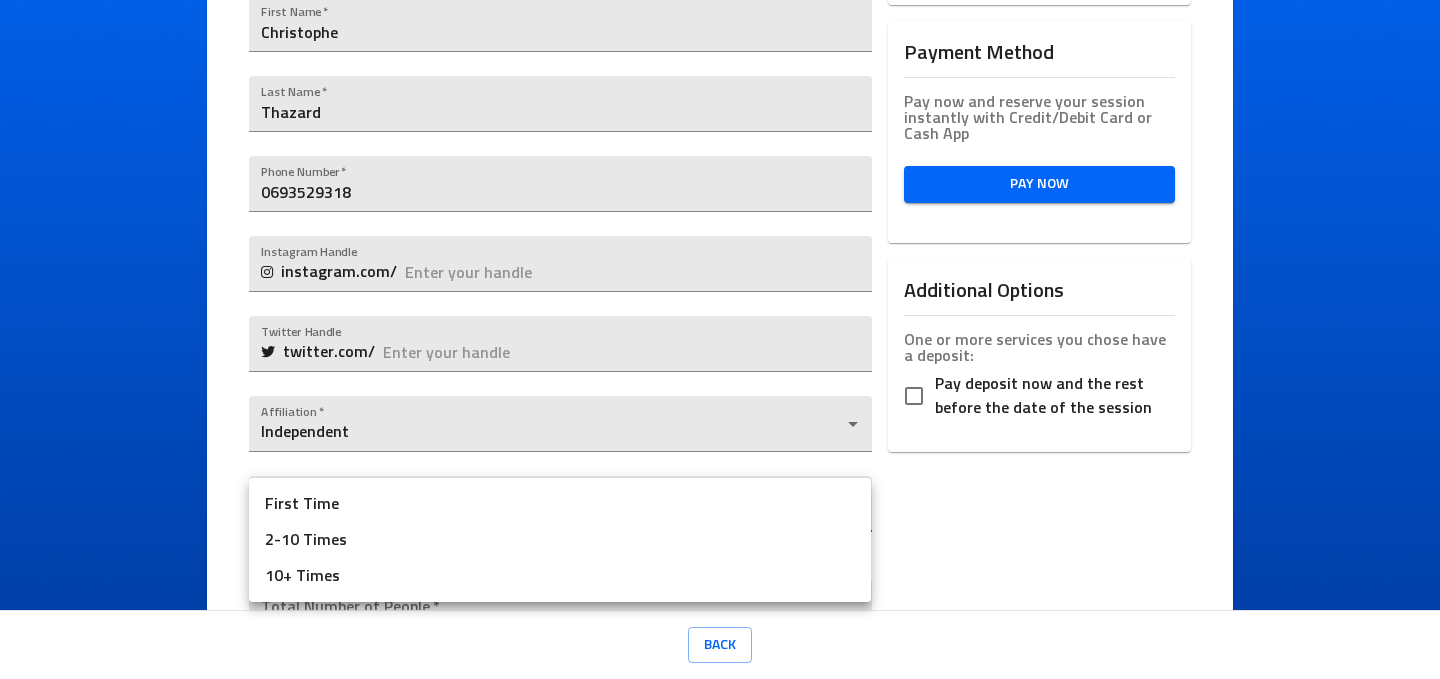 click on "First Time" at bounding box center [560, 504] 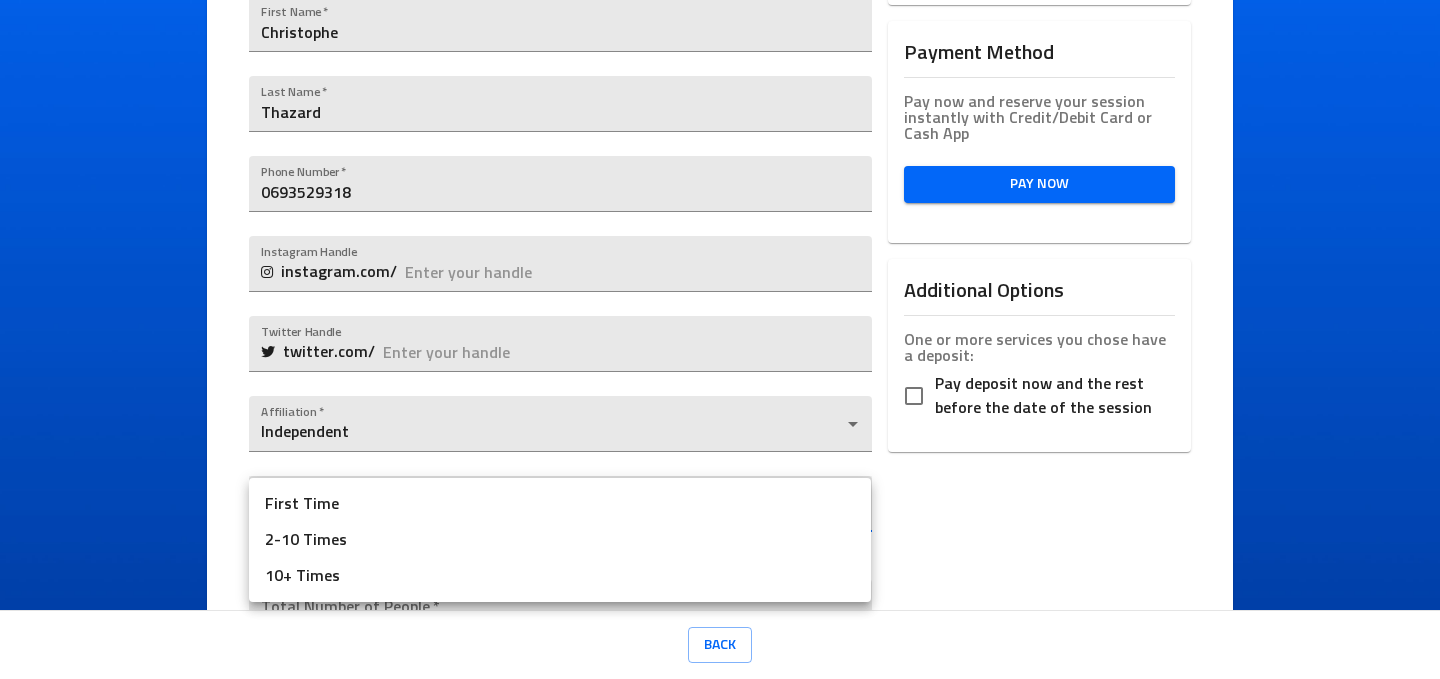type on "First Time" 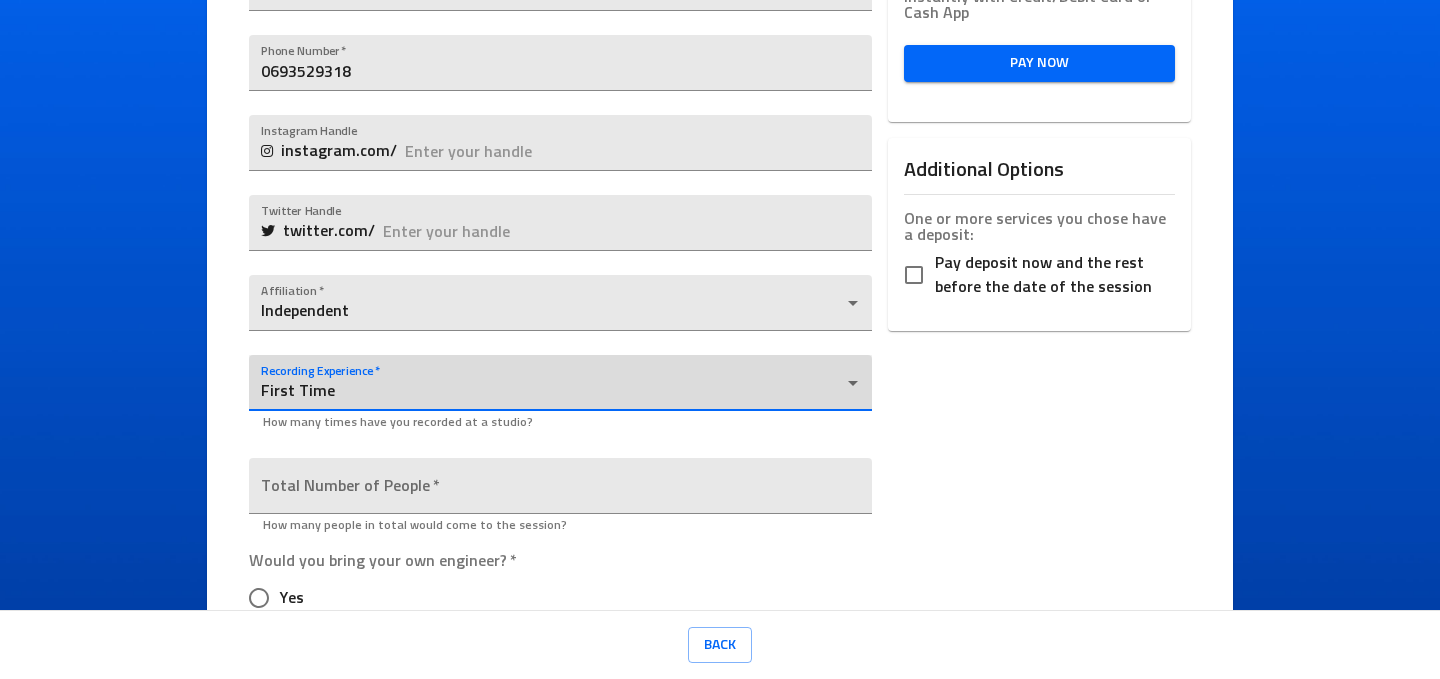 scroll, scrollTop: 594, scrollLeft: 0, axis: vertical 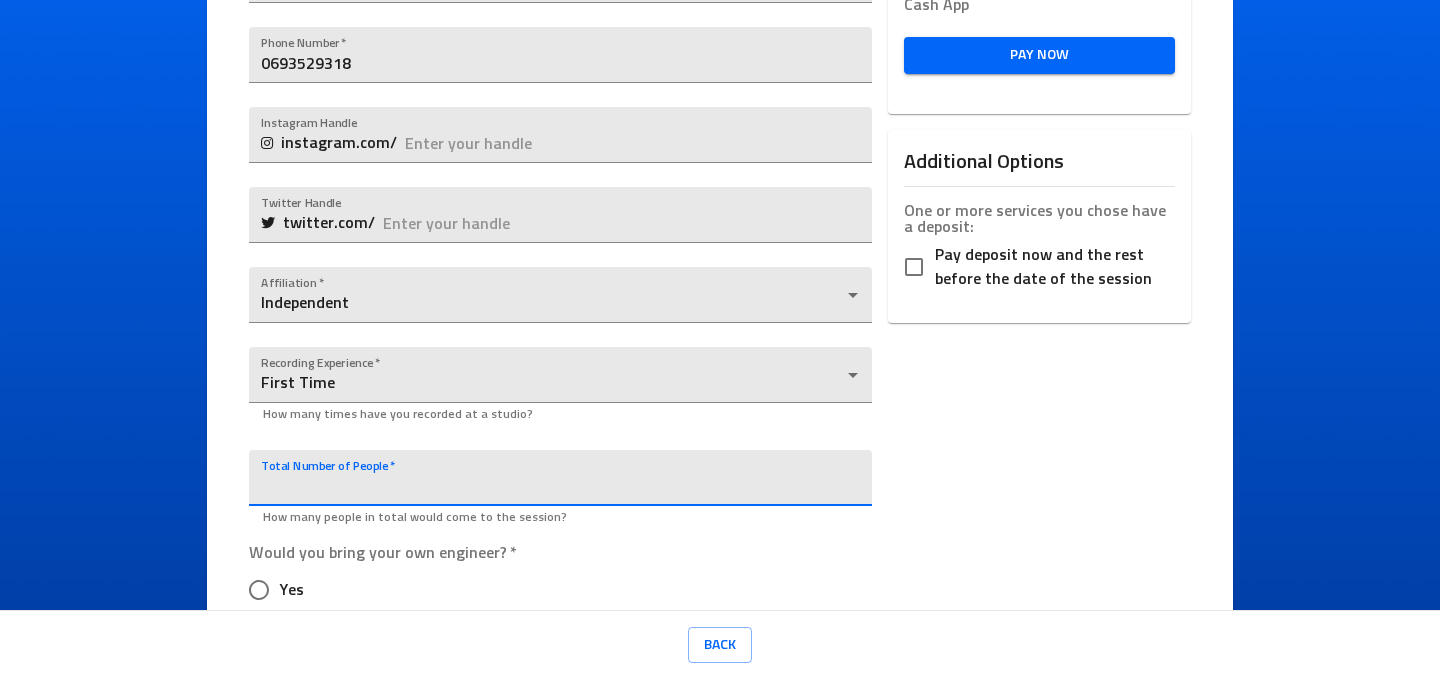 click at bounding box center (560, 478) 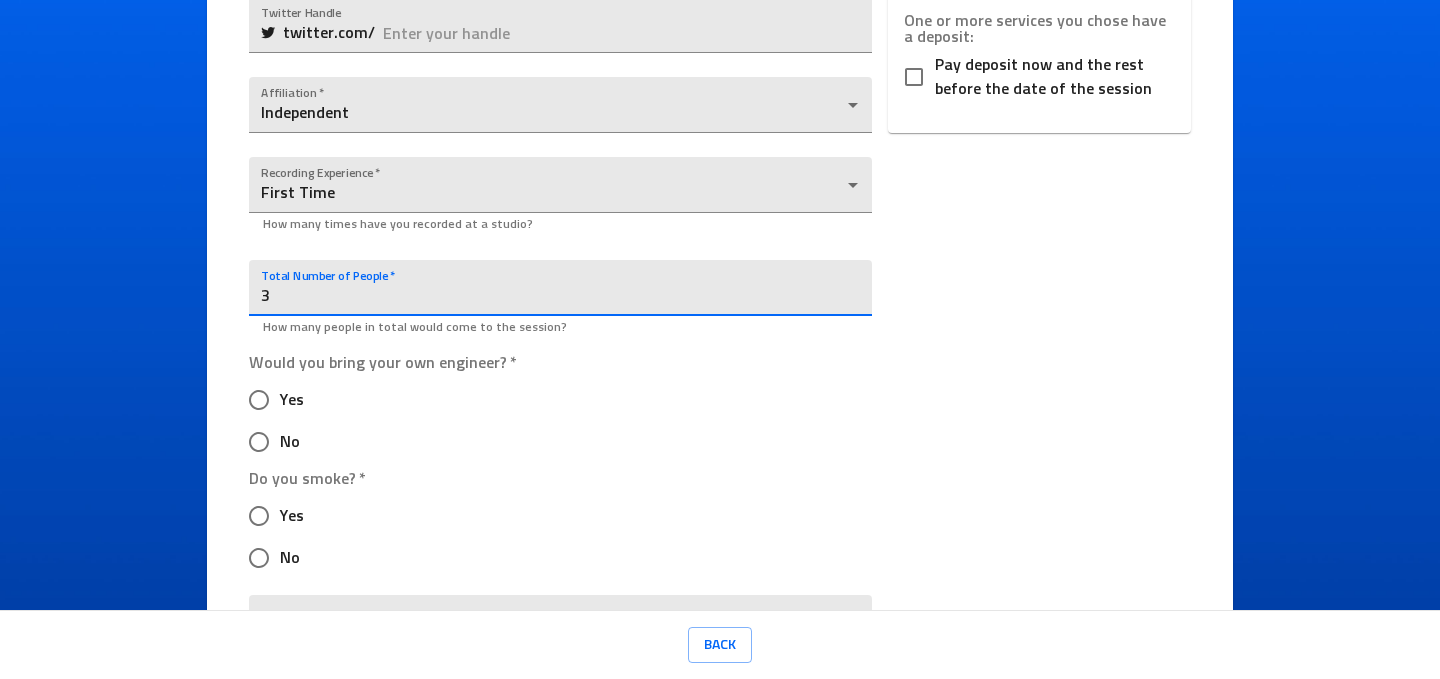 scroll, scrollTop: 789, scrollLeft: 0, axis: vertical 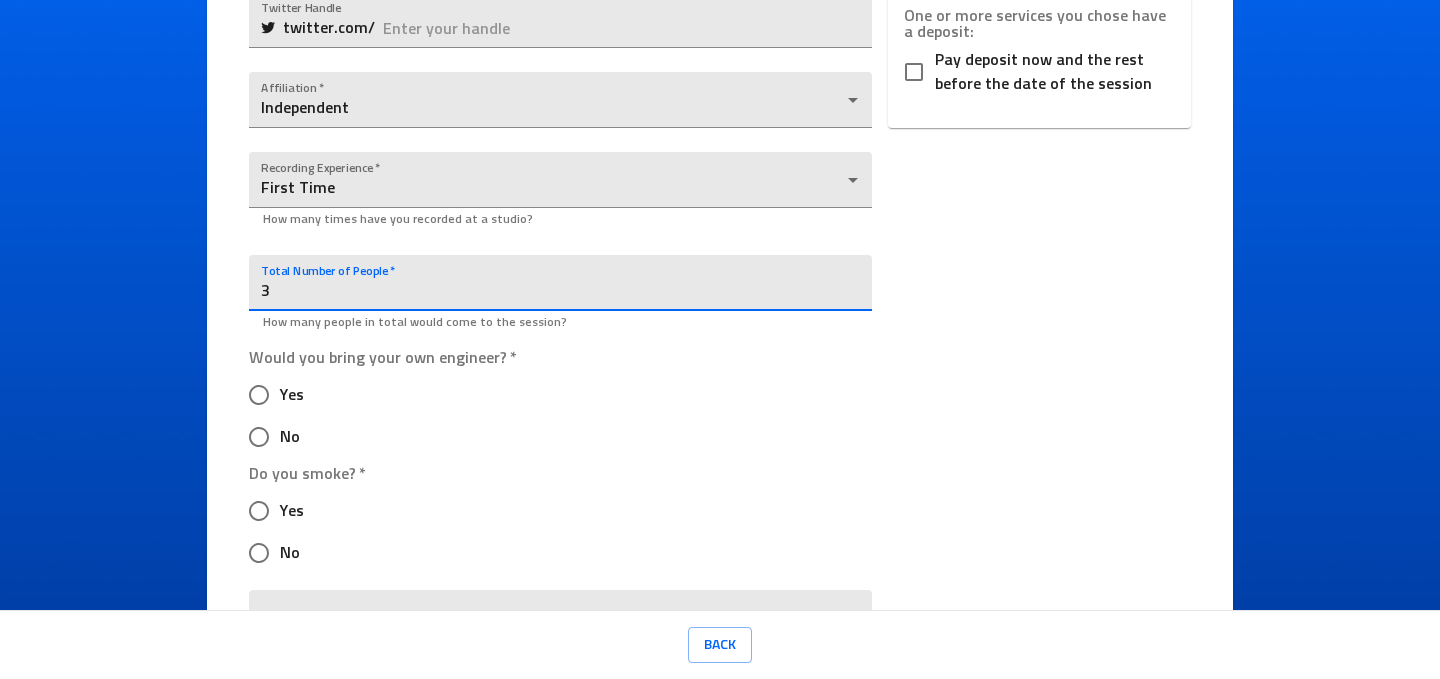 type on "3" 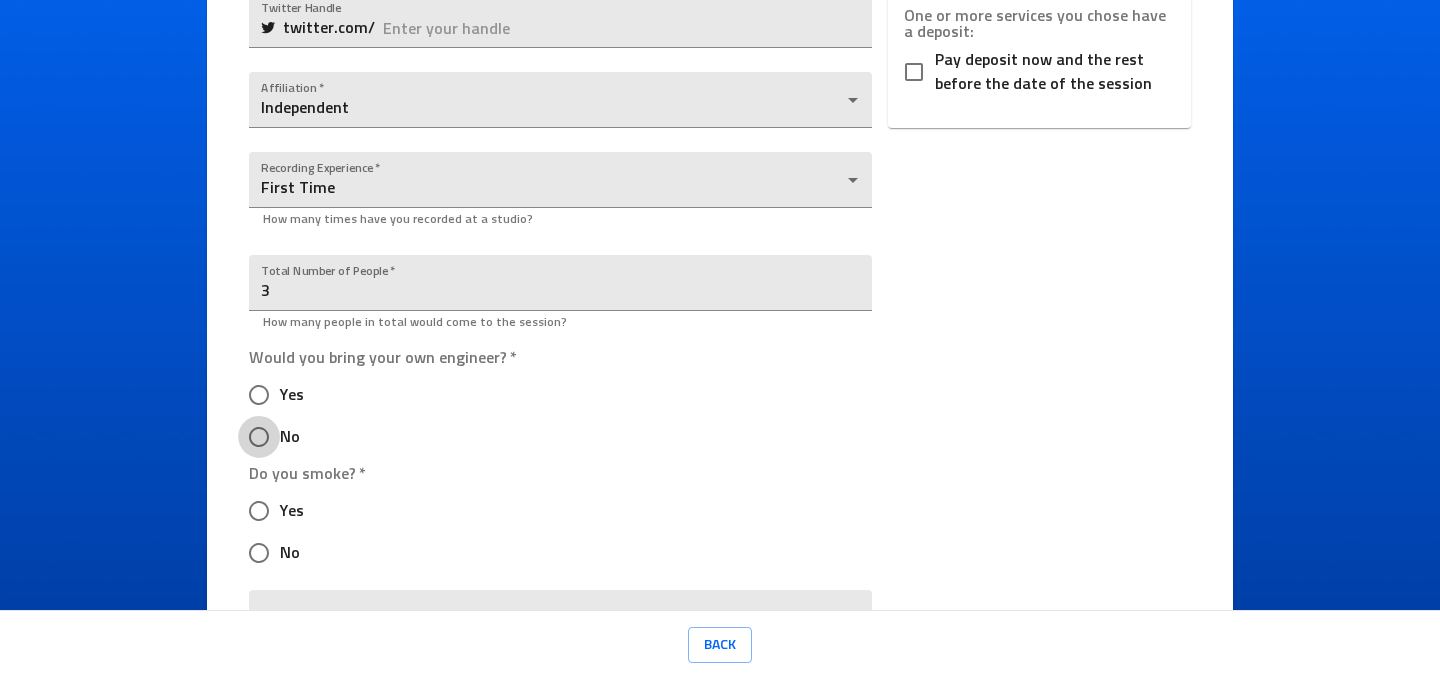 click on "No" at bounding box center [259, 437] 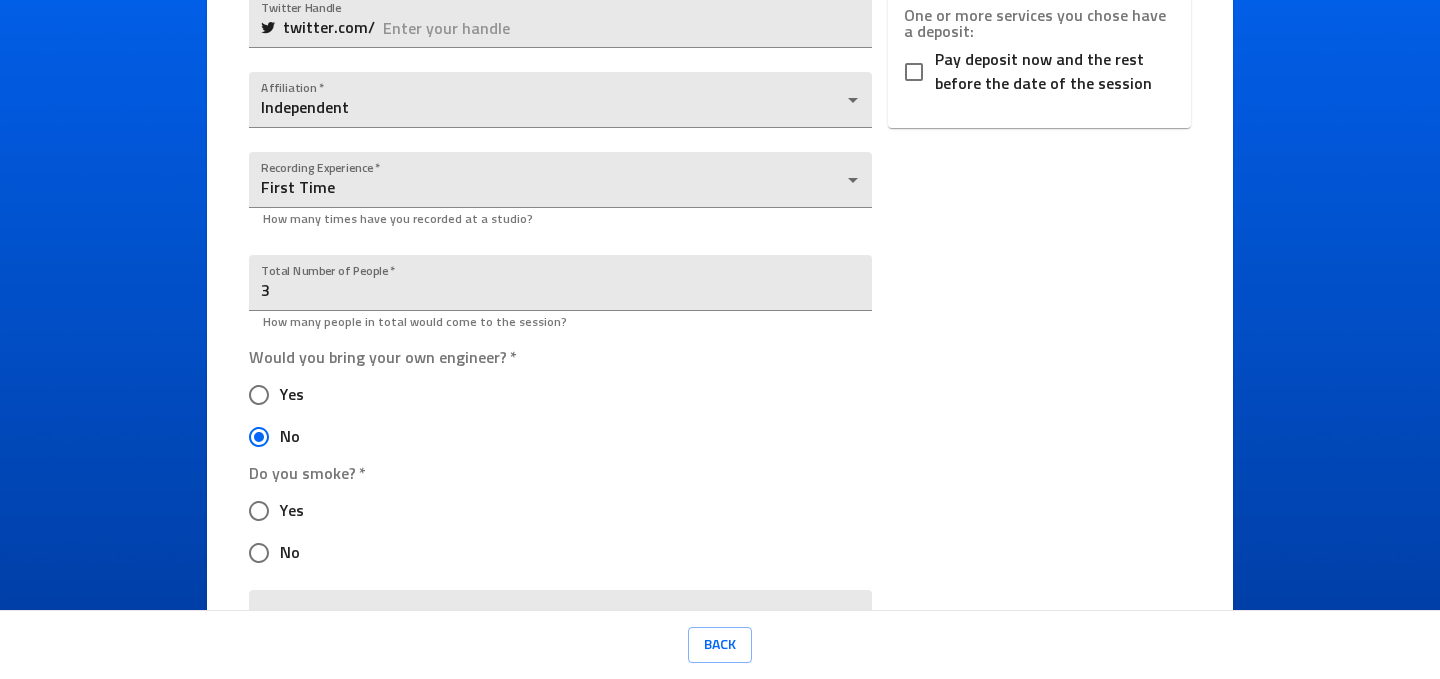 click on "No" at bounding box center [259, 553] 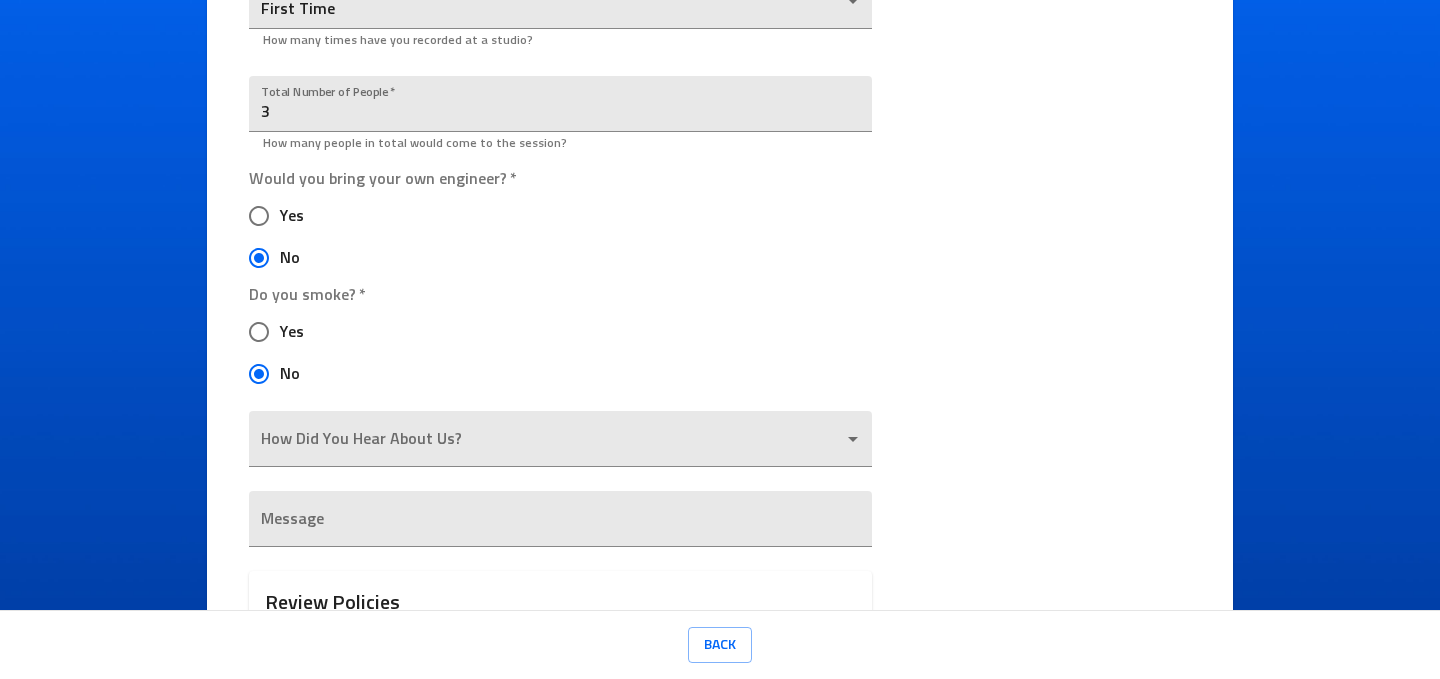 scroll, scrollTop: 969, scrollLeft: 0, axis: vertical 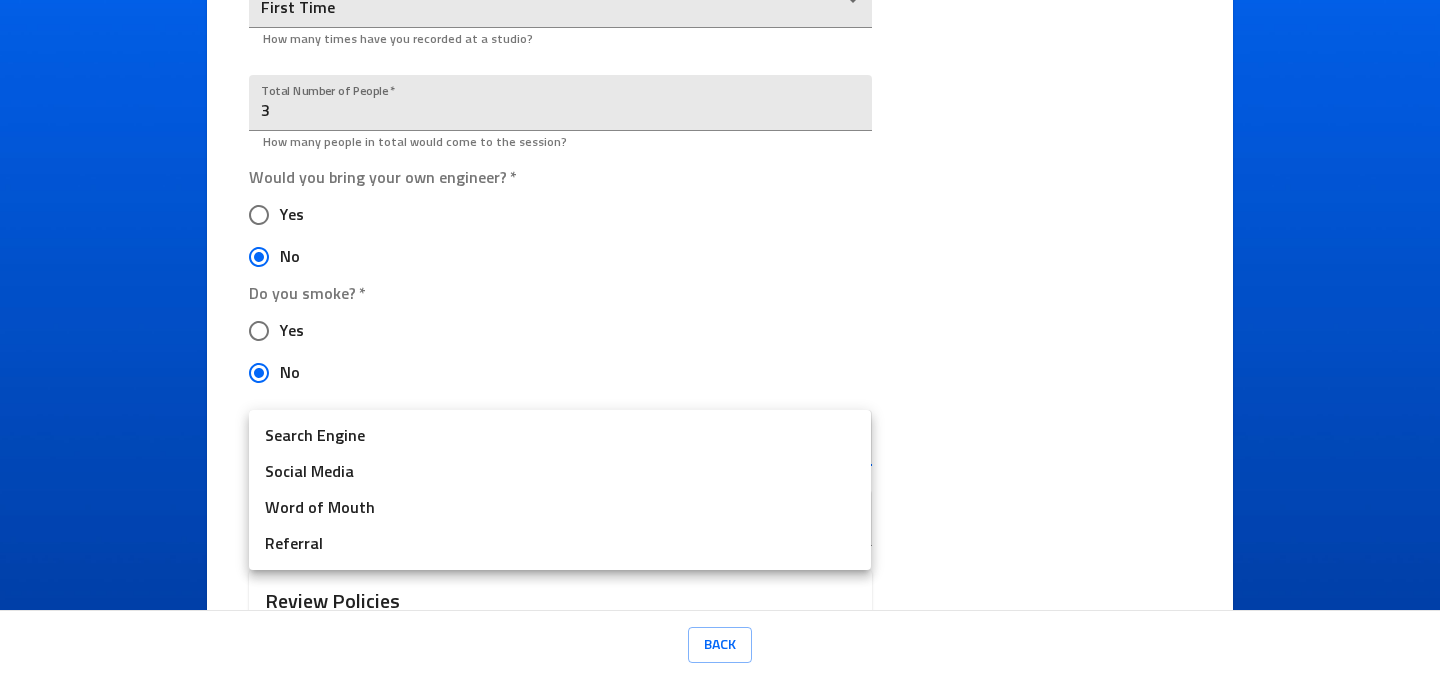 click on "Ice Cream Sound Studios Request a Session Review Request Details Selected Date and Time Fri Aug 08 2025 5:00 PM   ( heure d’été du Pacifique nord-américain )   Requested Staff No Preference Enter the info below to help  Ice Cream Sound Studios  process your request First Name   * Christophe Last Name   * Thazard Phone Number   * 0693529318 Instagram Handle instagram.com/ Twitter Handle twitter.com/ Affiliation   * Independent Independent Recording Experience   * First Time First Time How many times have you recorded at a studio? Total Number of People   * 3 How many people in total would come to the session? Would you bring your own engineer?   * Yes No Do you smoke?   * Yes No How Did You Hear About Us? ​ Message x Review Policies Cancellation Policy If, for any reason, you need to cancel or reschedule your booking, please let us know at least 48 hours in advance. Same day or next day sessions are final sale. Selected Services Penthouse 1: 1 hour w/ Engineer $100.00 $3.40 Service Fee" at bounding box center [720, 339] 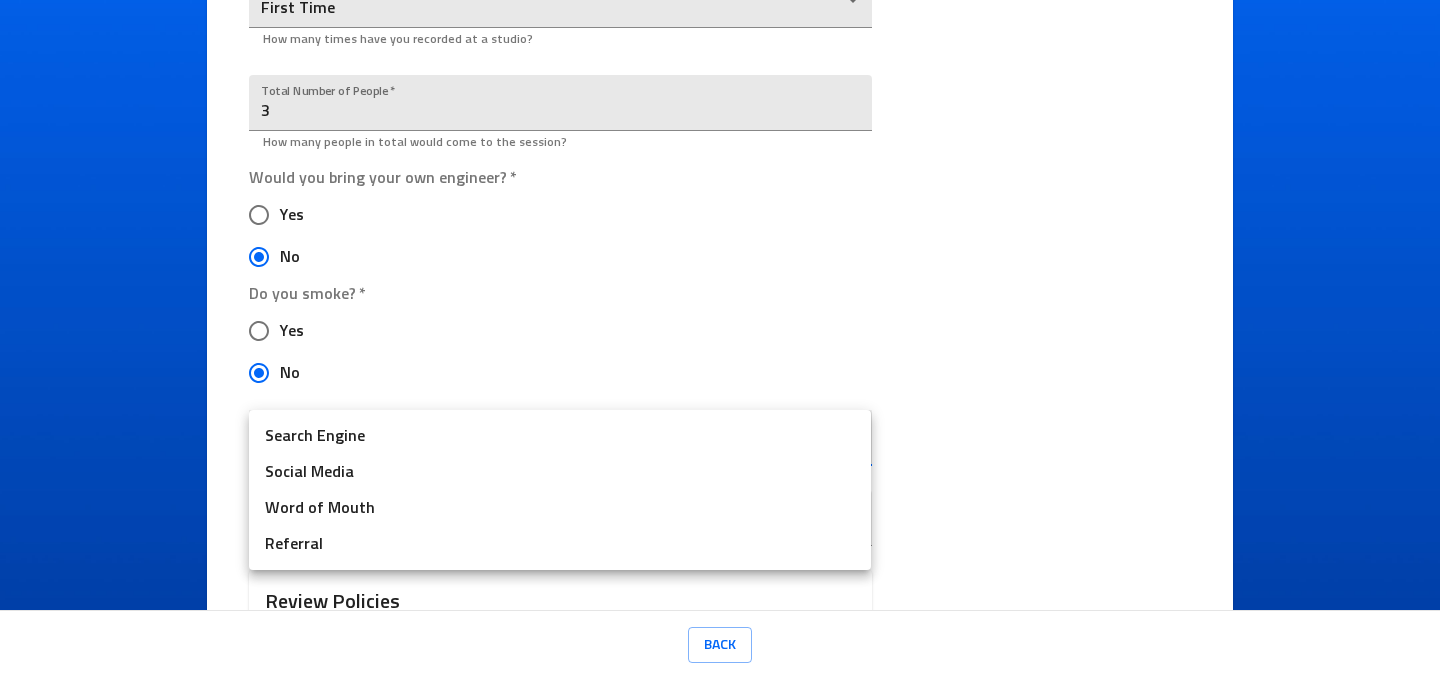 type on "Search Engine" 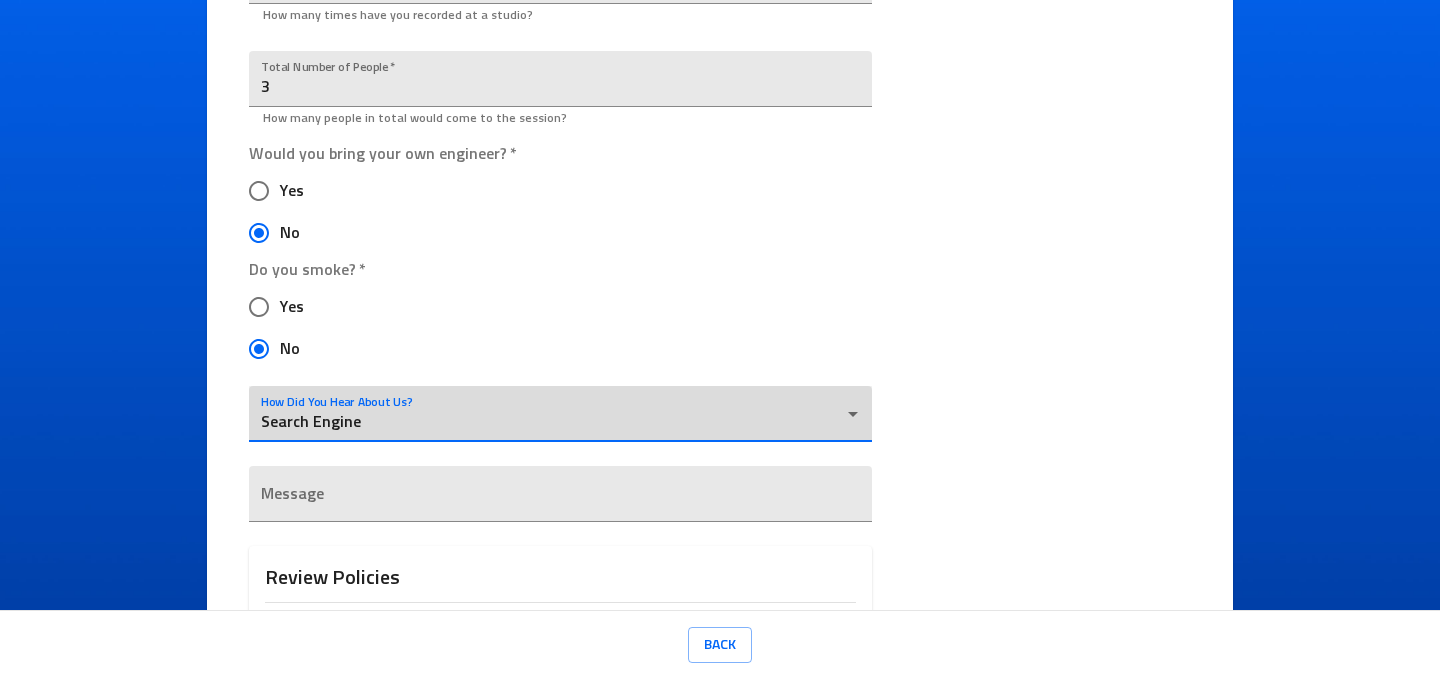 scroll, scrollTop: 997, scrollLeft: 0, axis: vertical 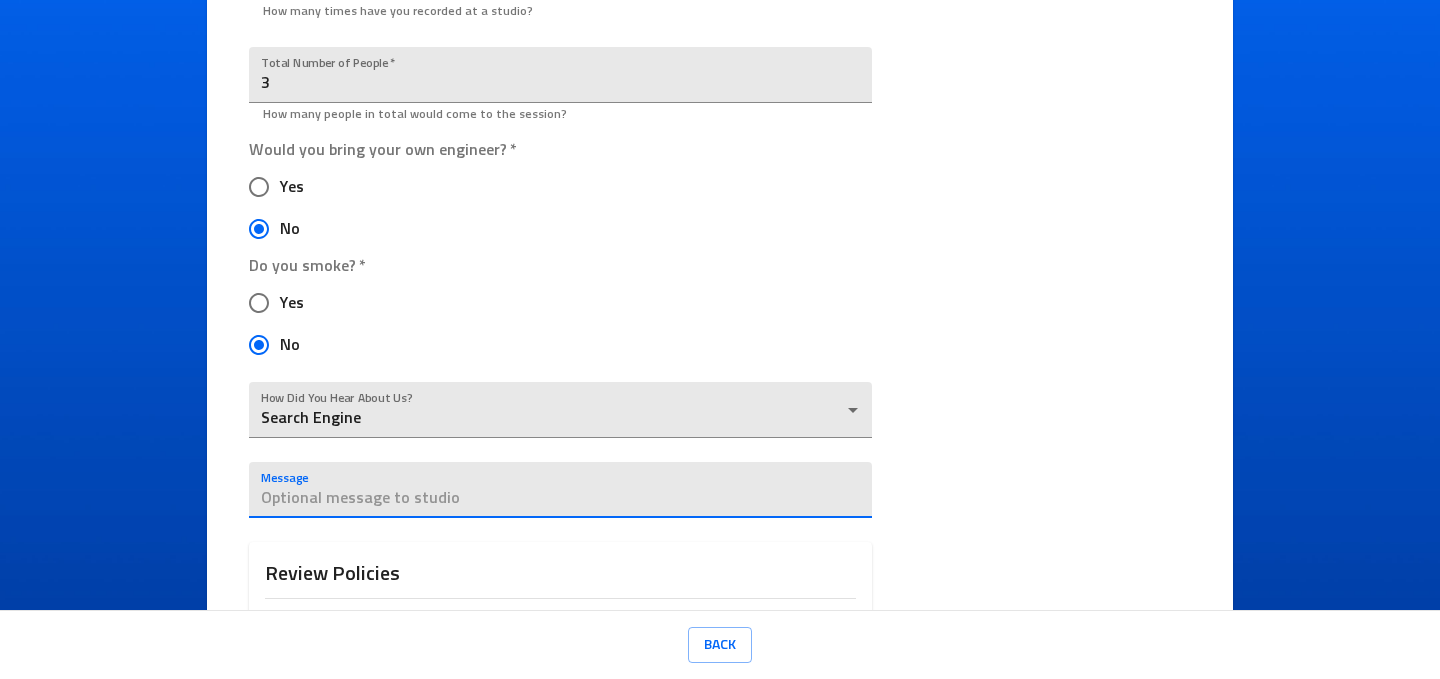 click at bounding box center [560, 498] 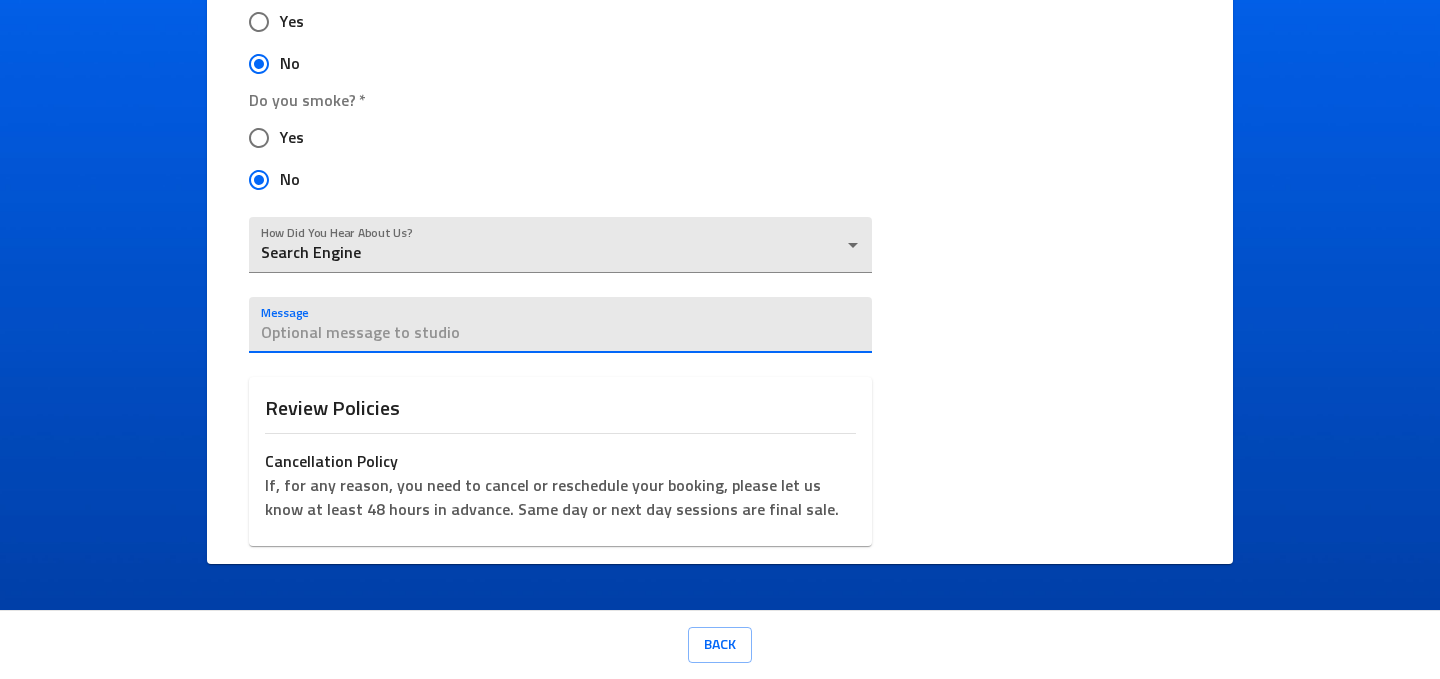 scroll, scrollTop: 1161, scrollLeft: 0, axis: vertical 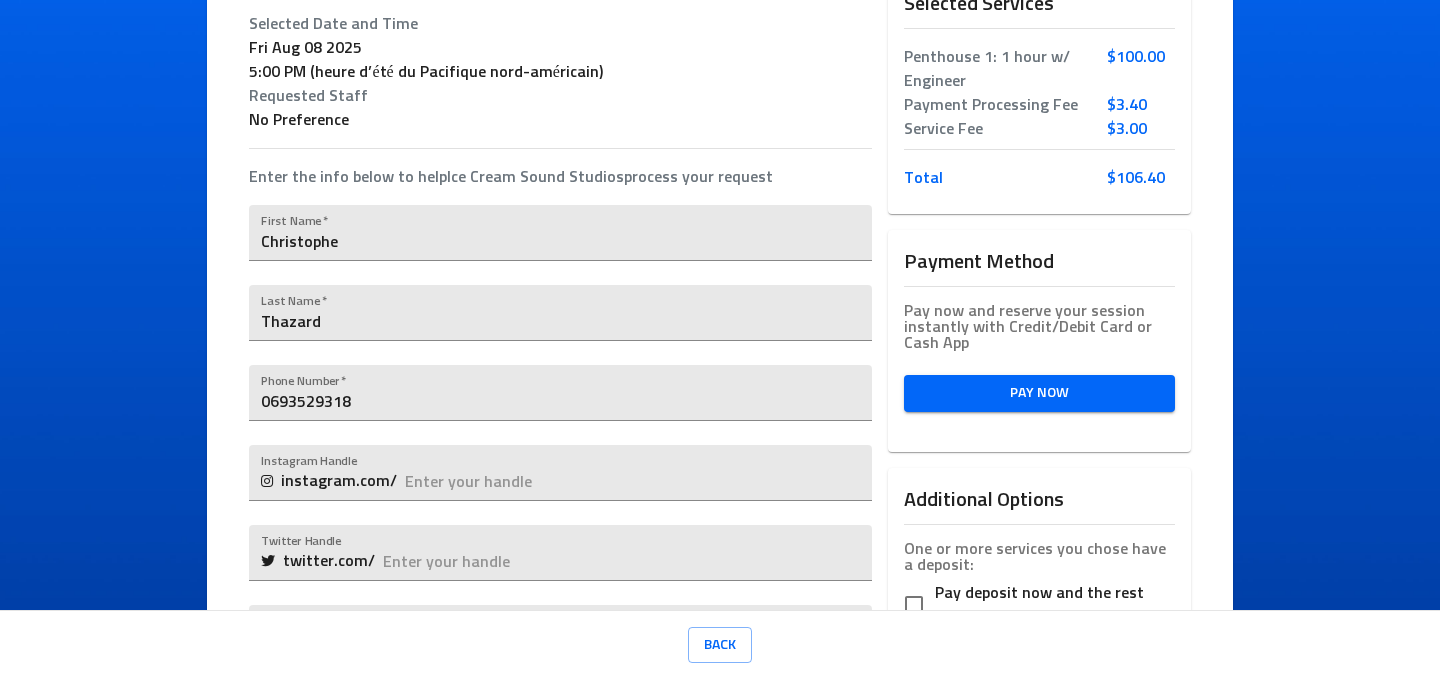 type on "I heard that I can have an hour free, if I like it and bring somebody else can they have 1 hour for free too?" 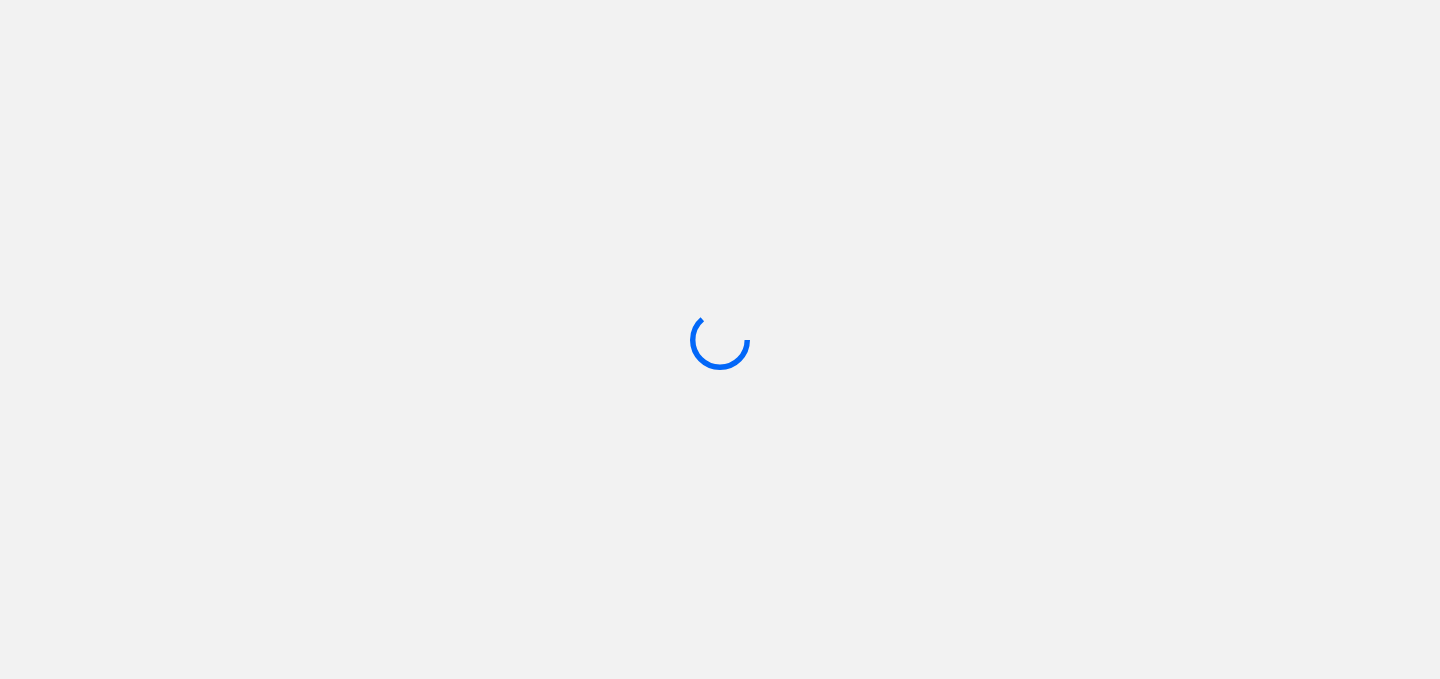 scroll, scrollTop: 0, scrollLeft: 0, axis: both 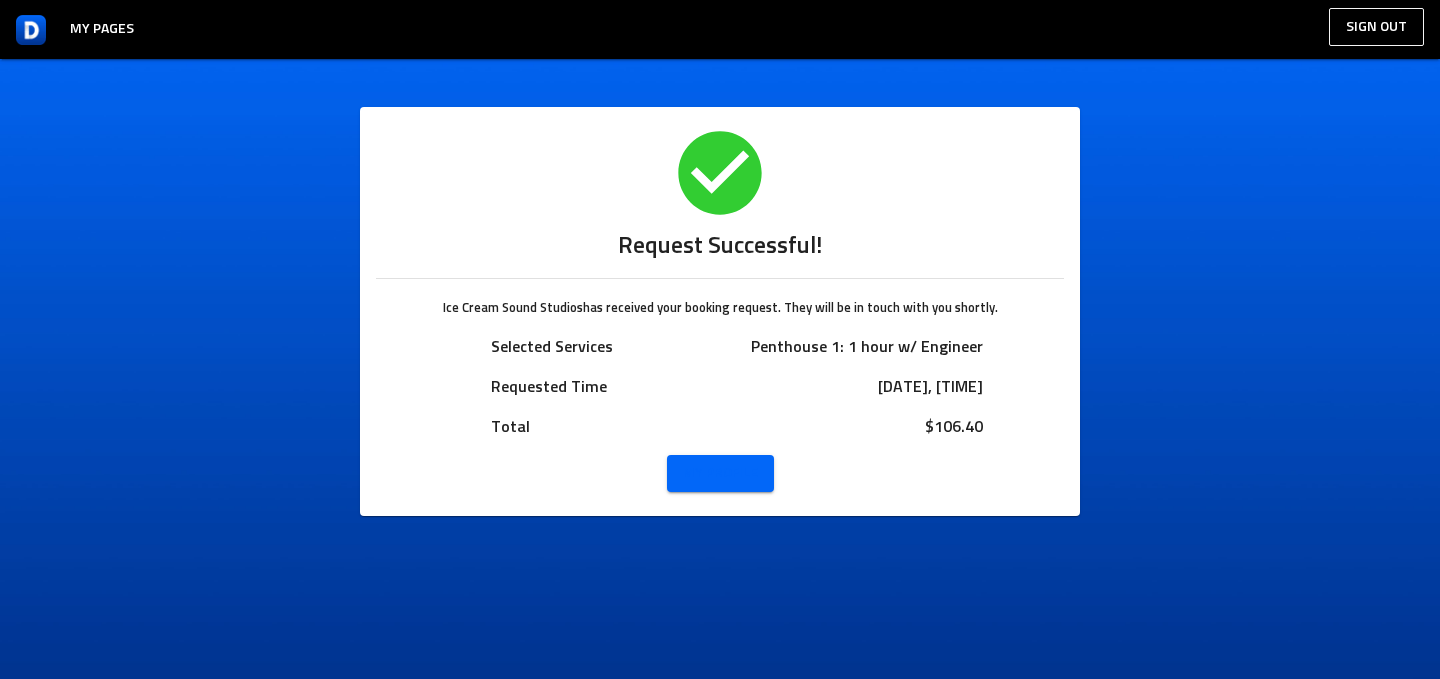 click on "My Profile" at bounding box center (720, 473) 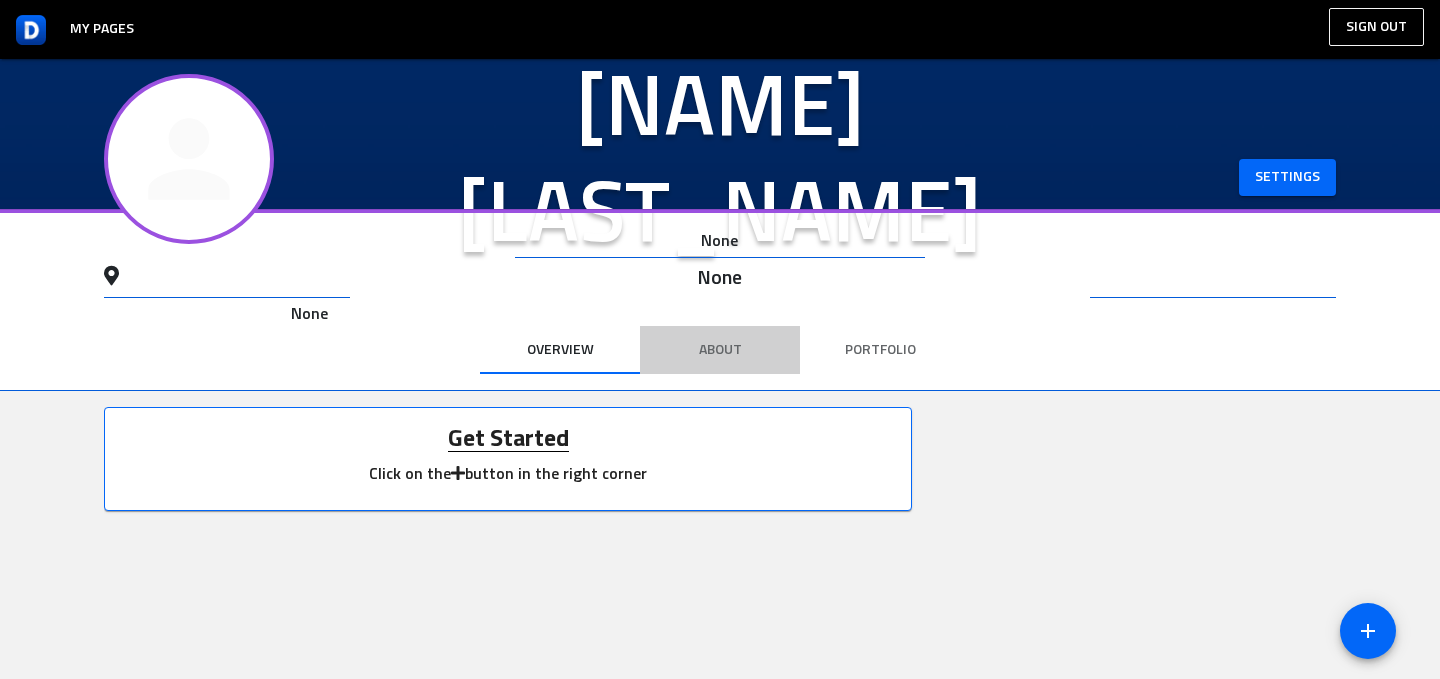click on "About" at bounding box center [720, 350] 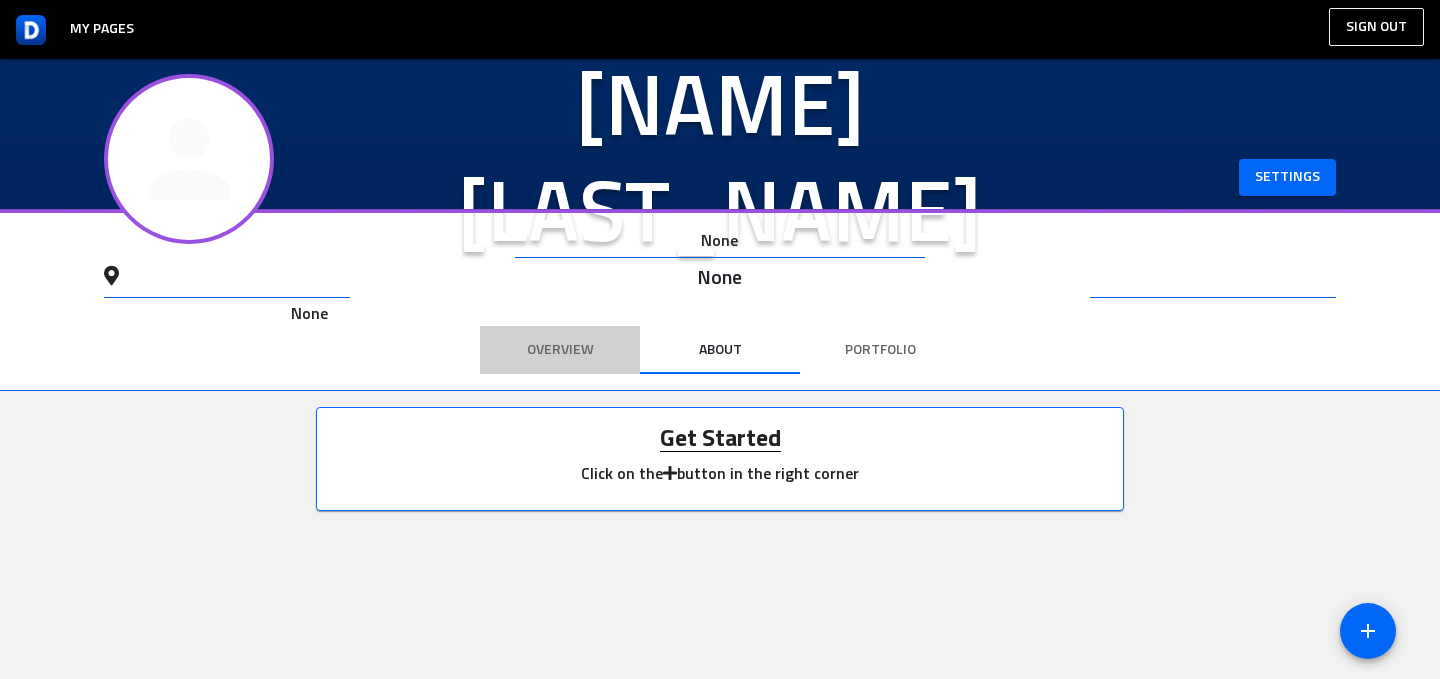 click on "Overview" at bounding box center [560, 350] 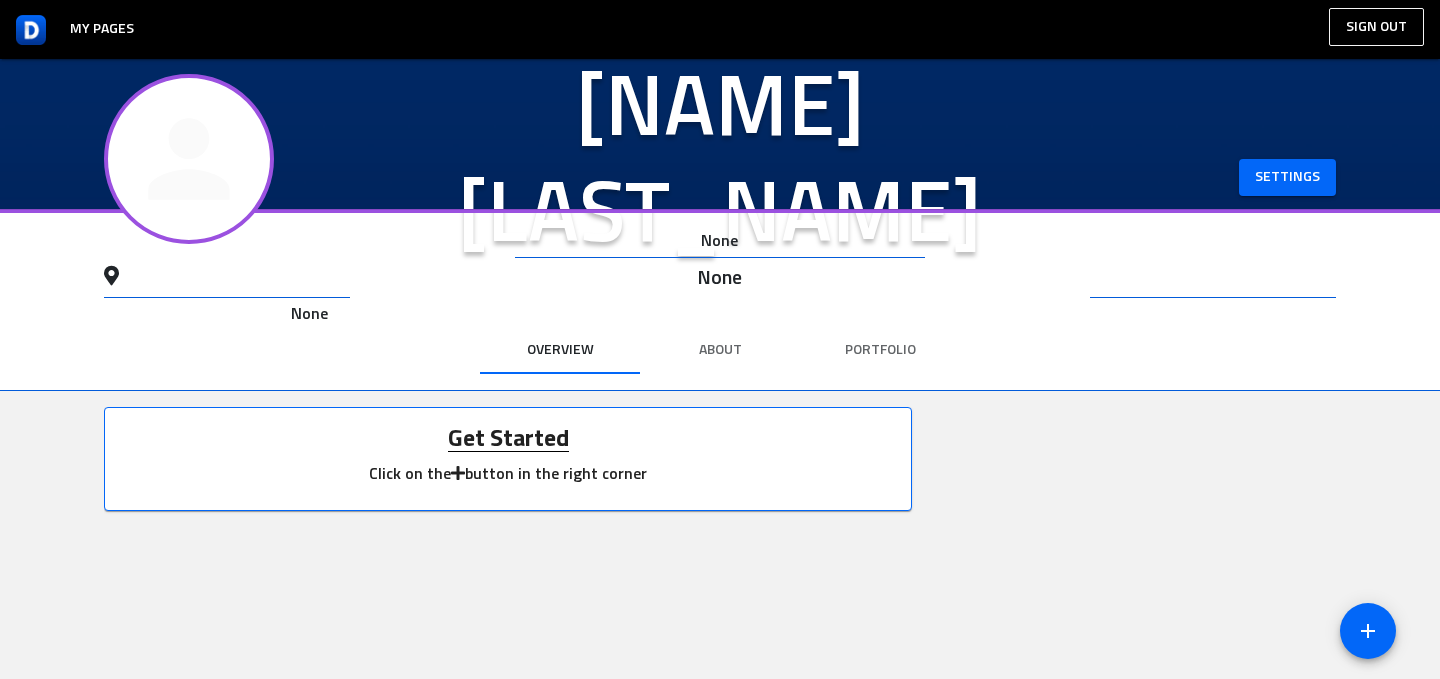 click on "About" at bounding box center (720, 350) 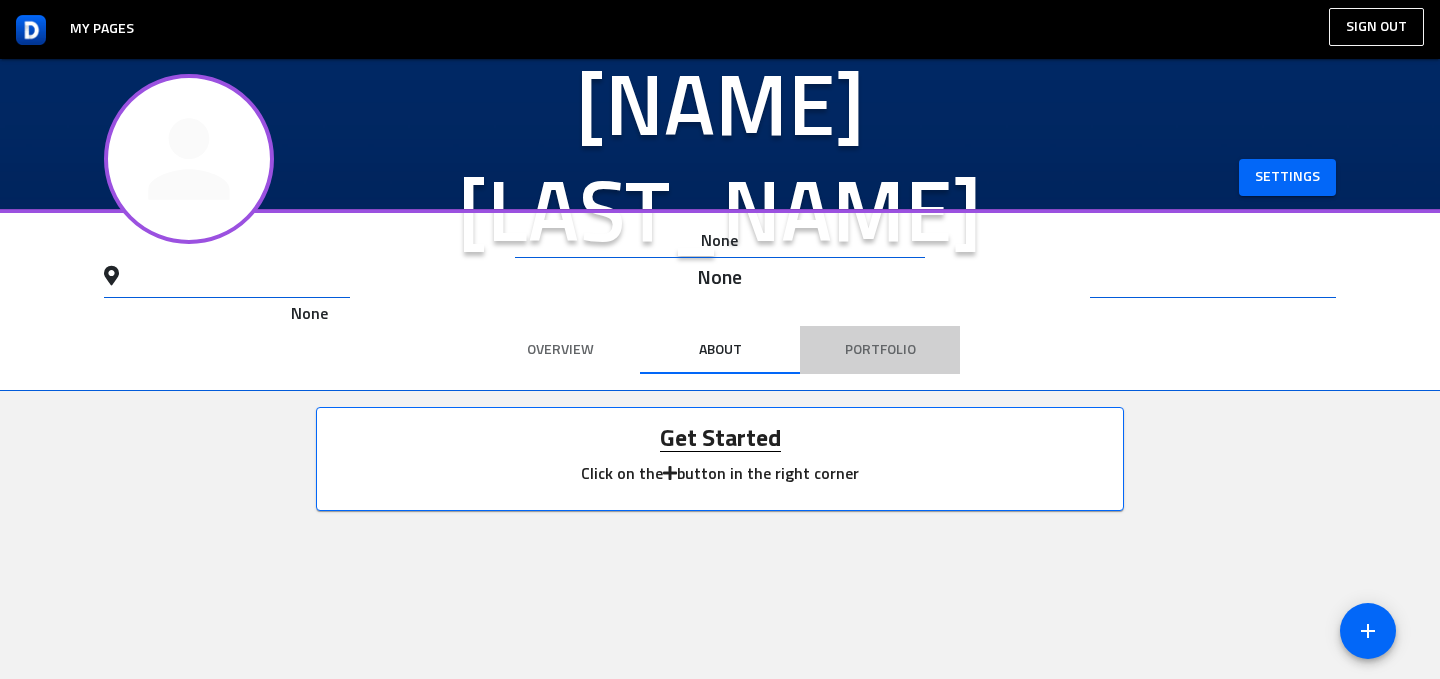 click on "Portfolio" at bounding box center [880, 350] 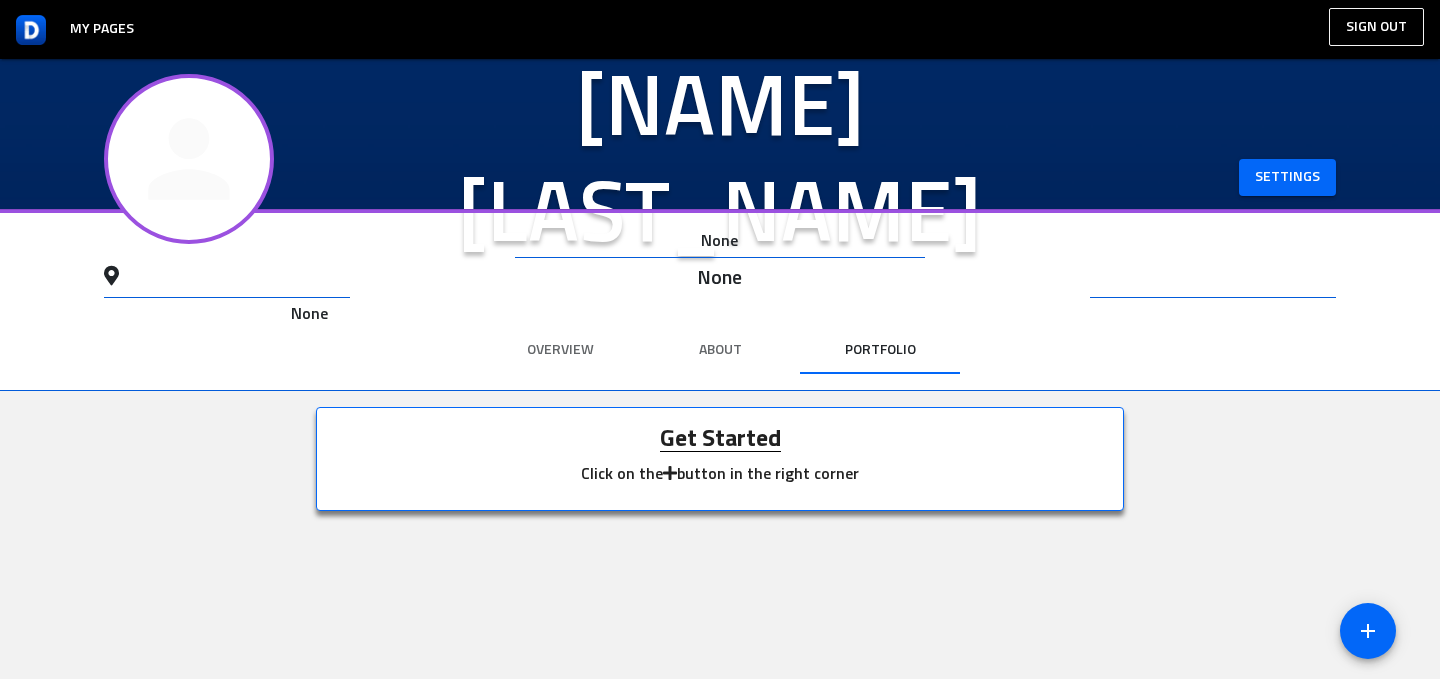 click at bounding box center [670, 473] 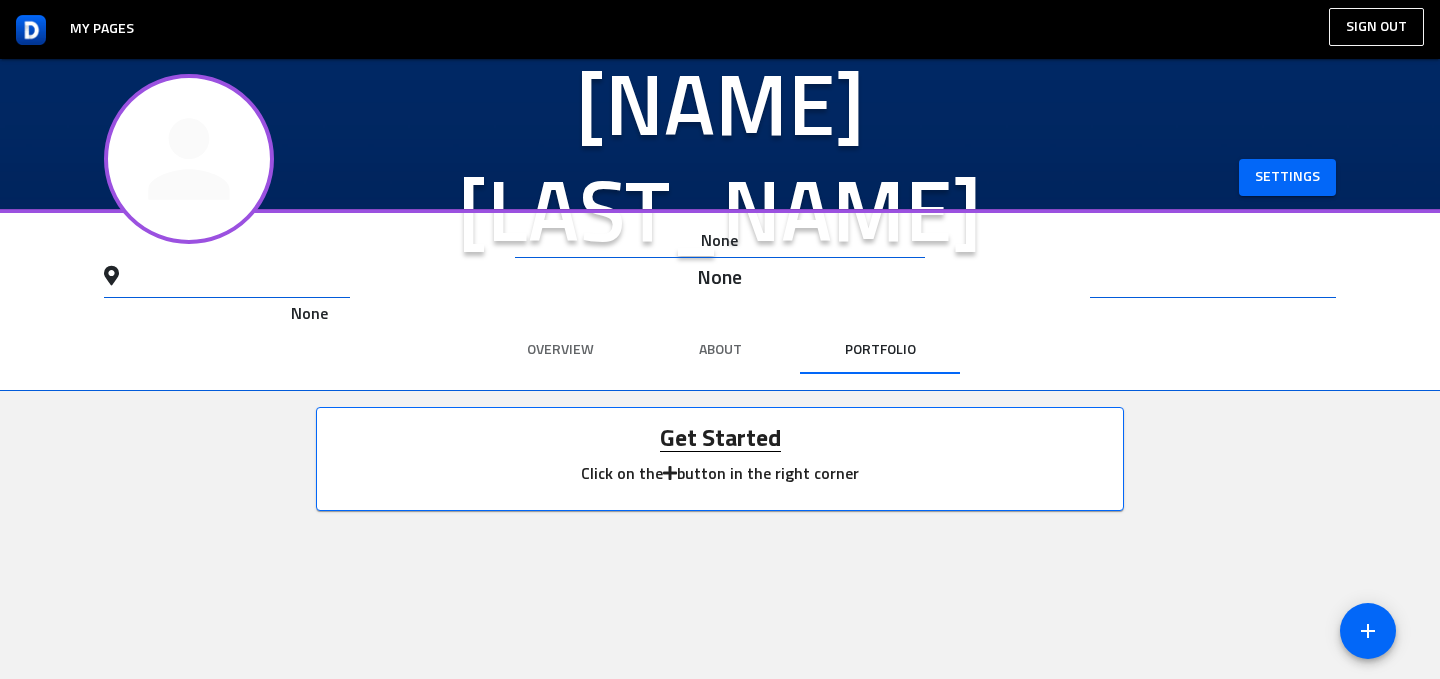 click on "About" at bounding box center [720, 350] 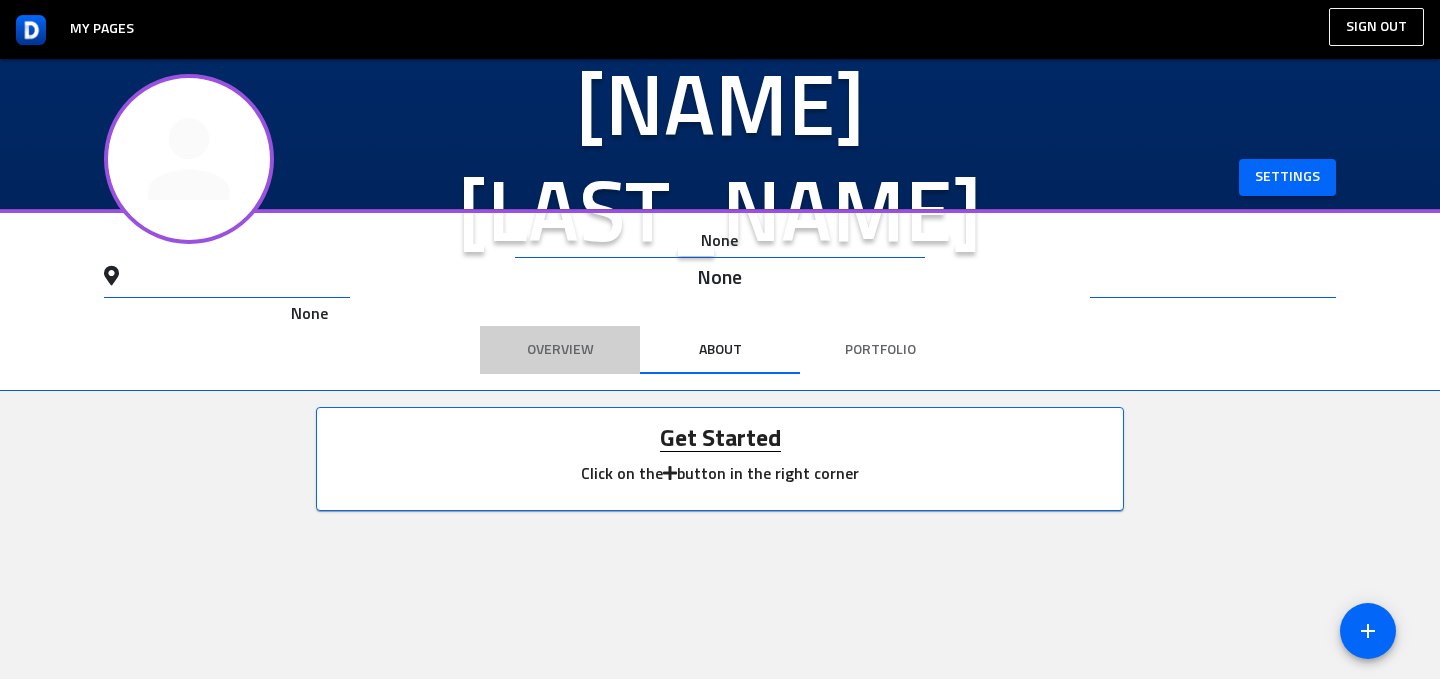 click on "Overview" at bounding box center (560, 350) 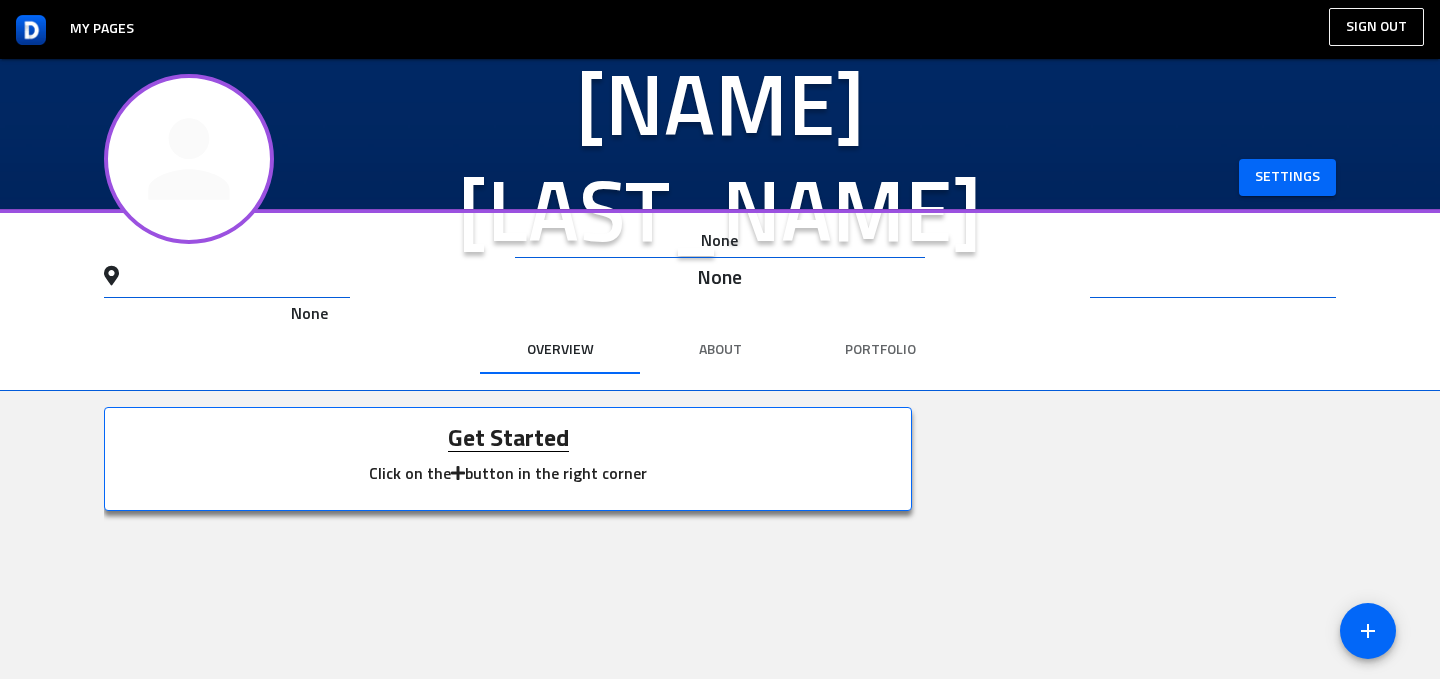 click at bounding box center [458, 473] 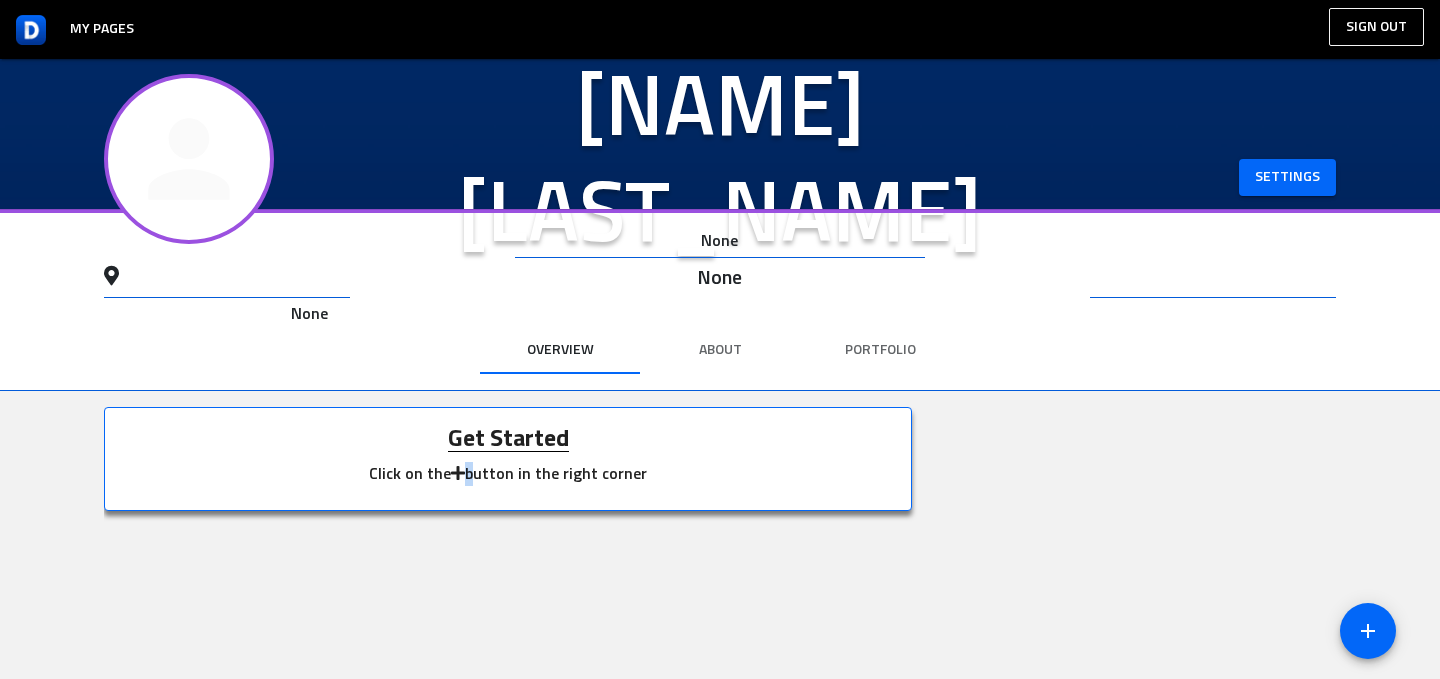 click at bounding box center (458, 473) 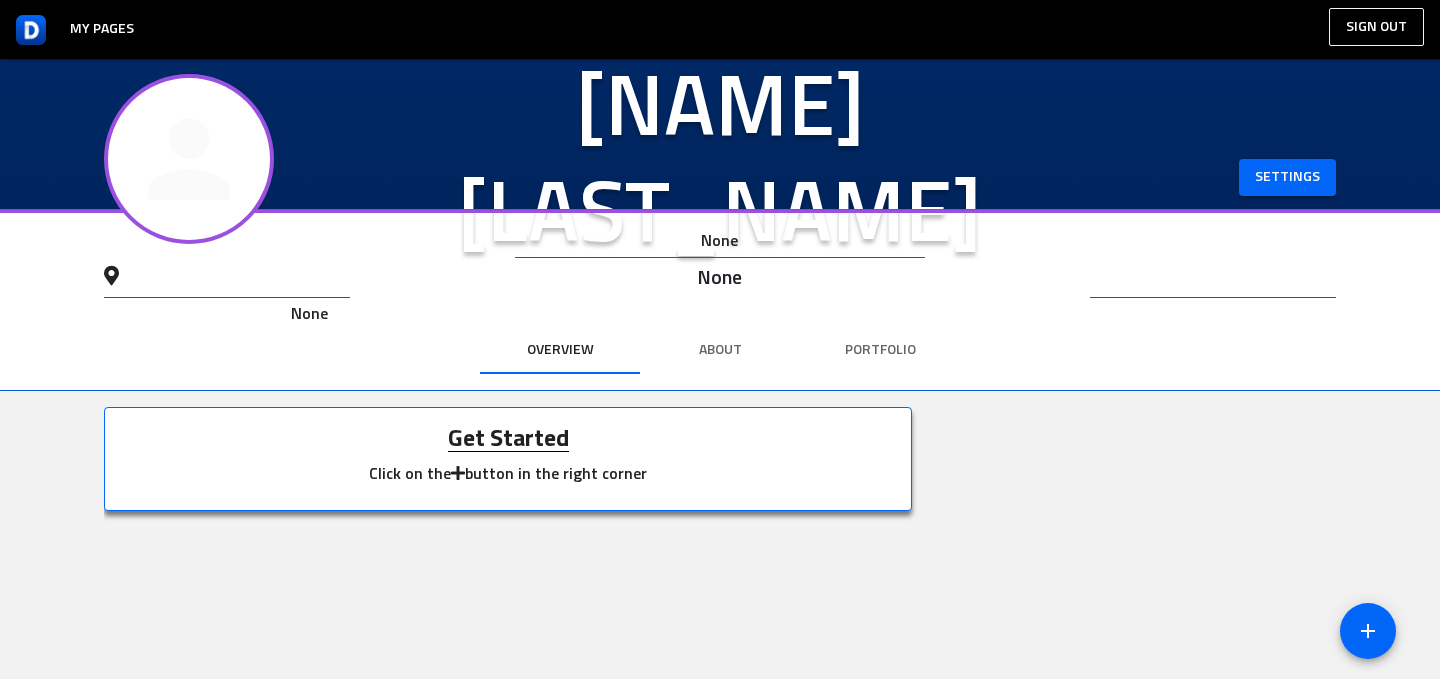 click on "Get Started" at bounding box center [508, 439] 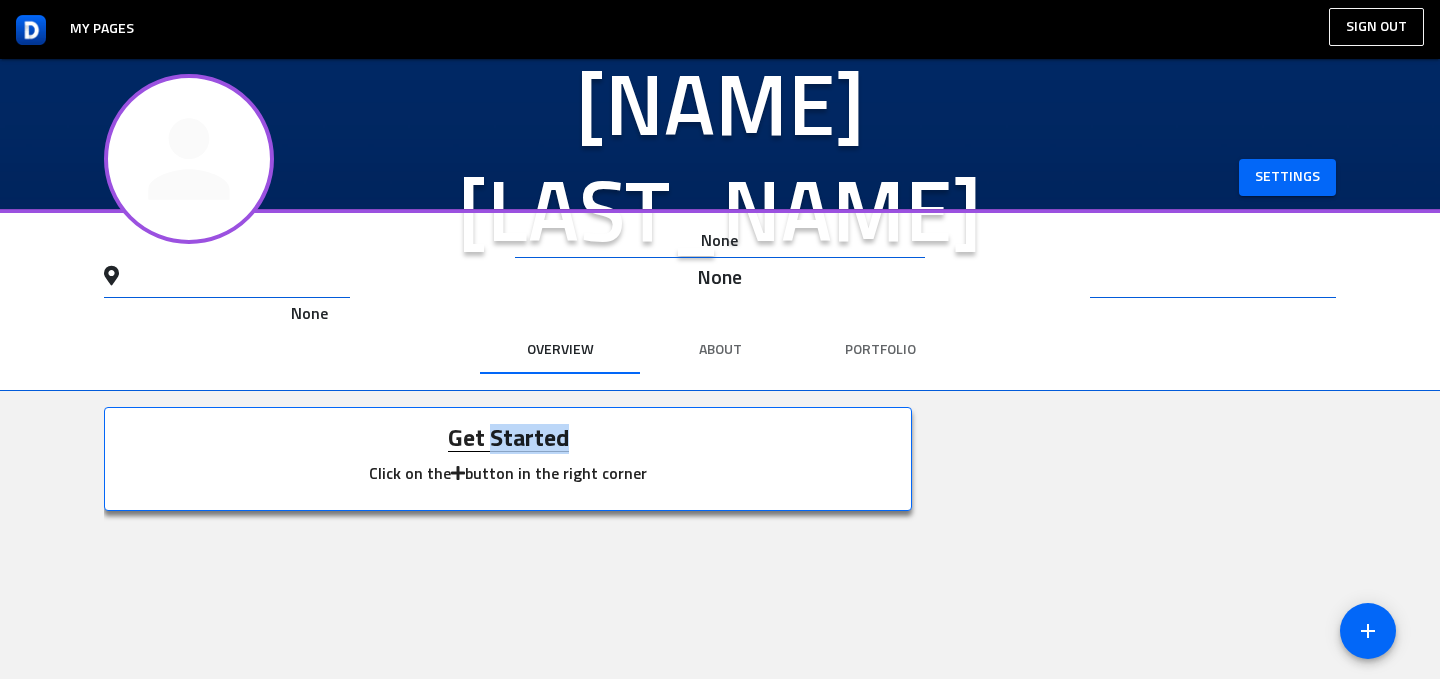 click on "Get Started" at bounding box center (508, 439) 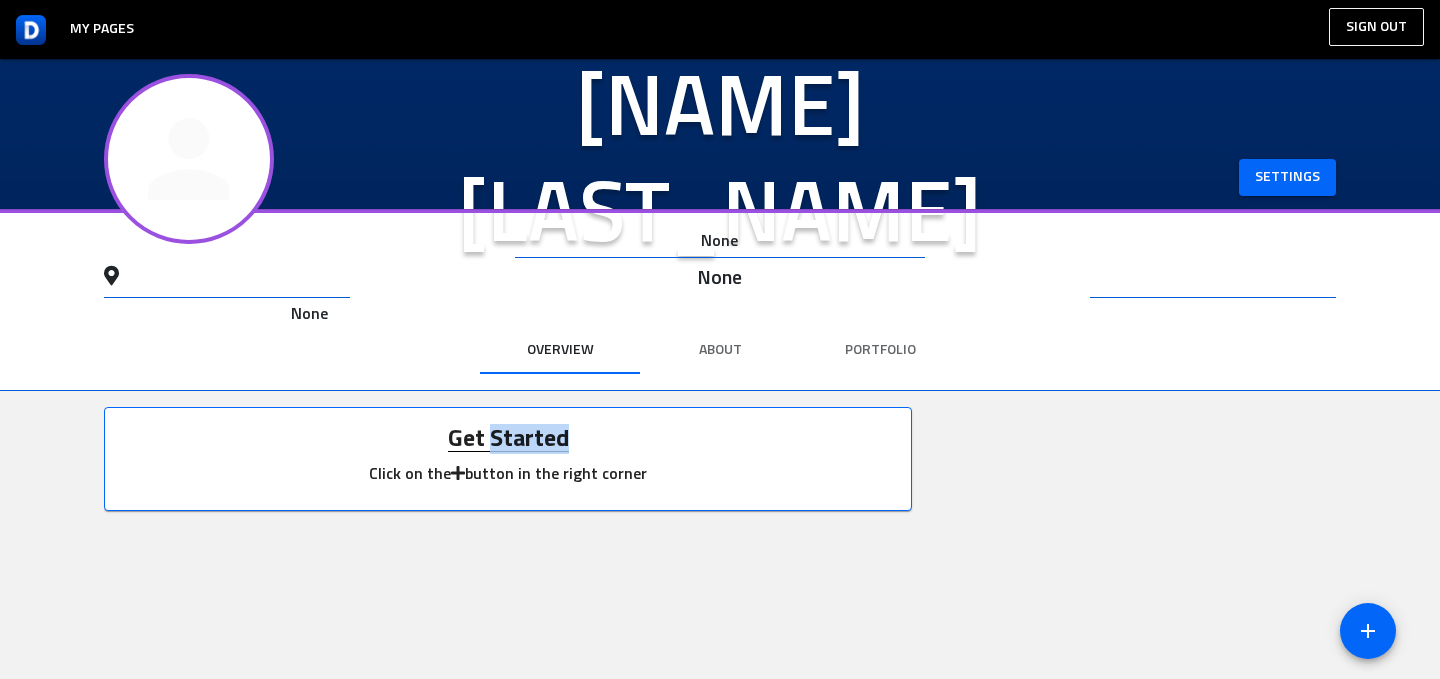 scroll, scrollTop: 0, scrollLeft: 0, axis: both 